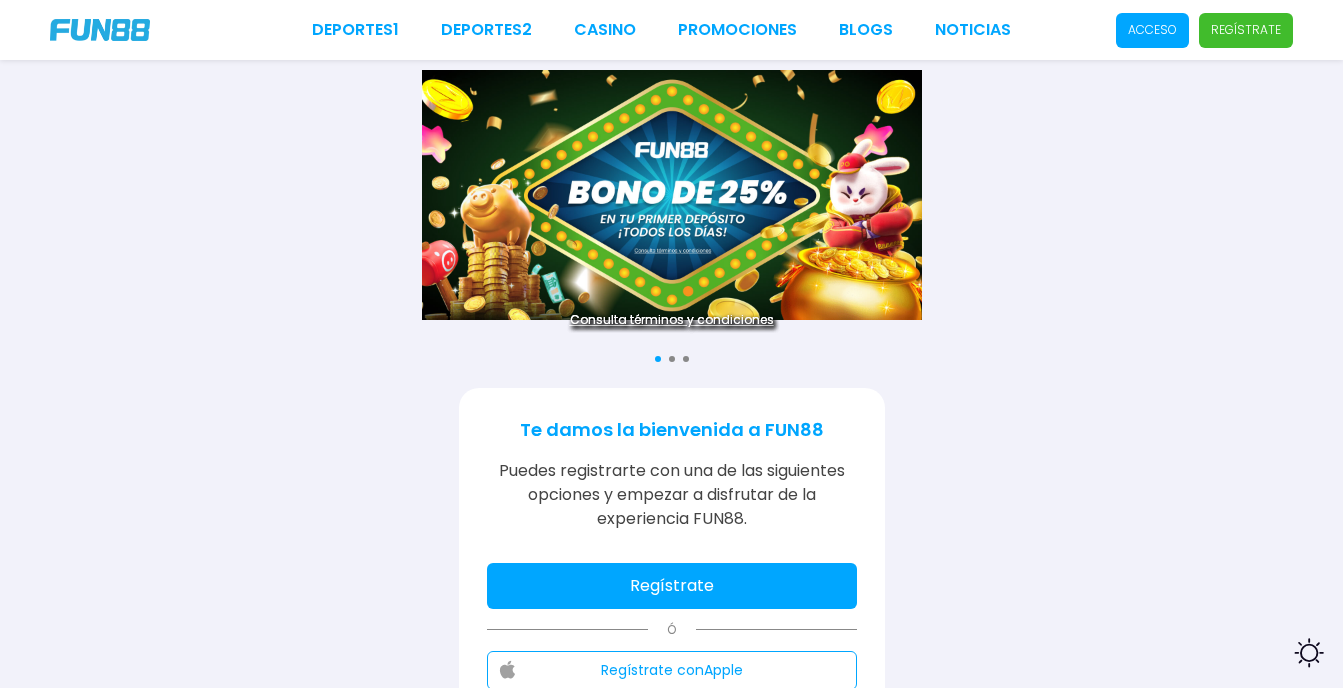 scroll, scrollTop: 0, scrollLeft: 0, axis: both 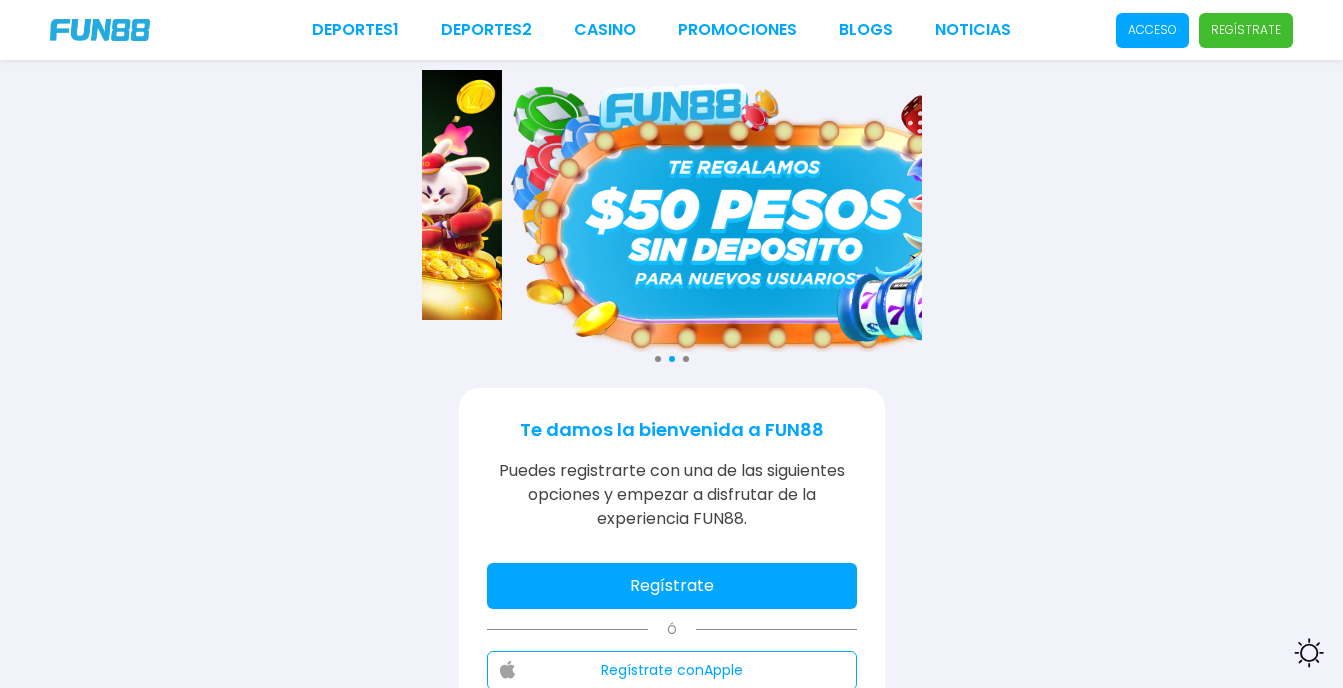 click on "Regístrate" at bounding box center (672, 586) 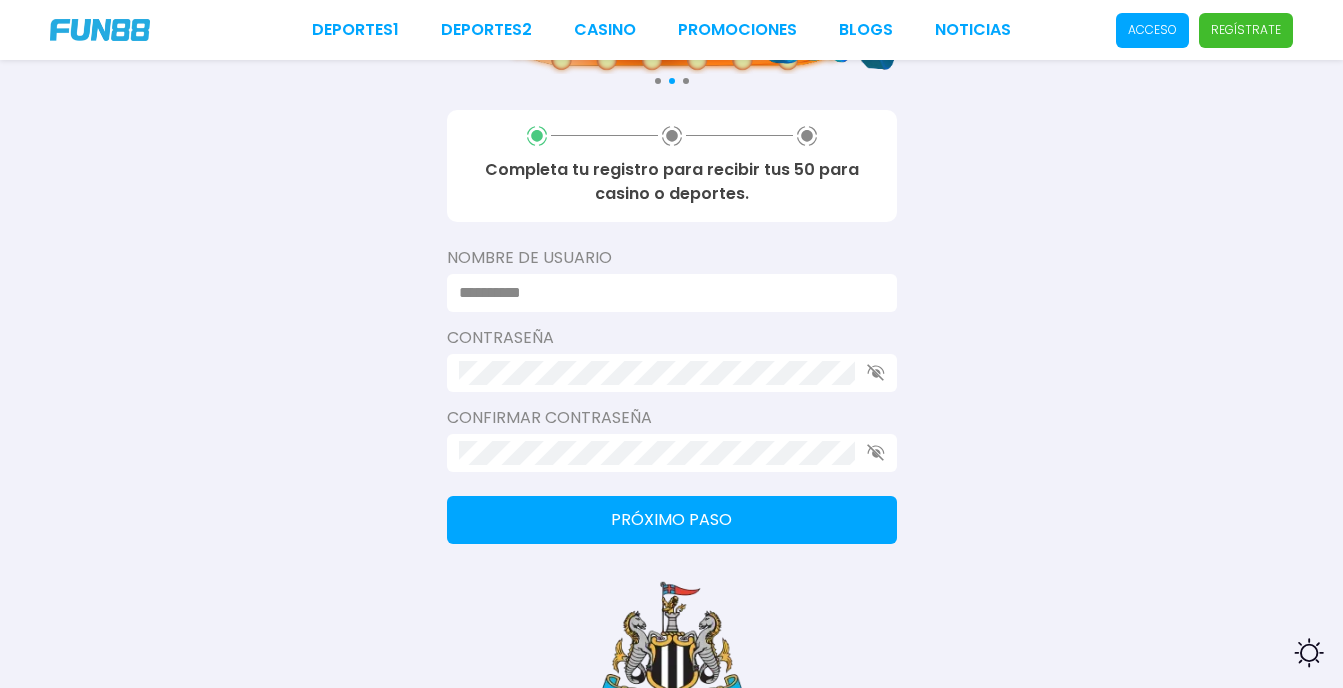 scroll, scrollTop: 280, scrollLeft: 0, axis: vertical 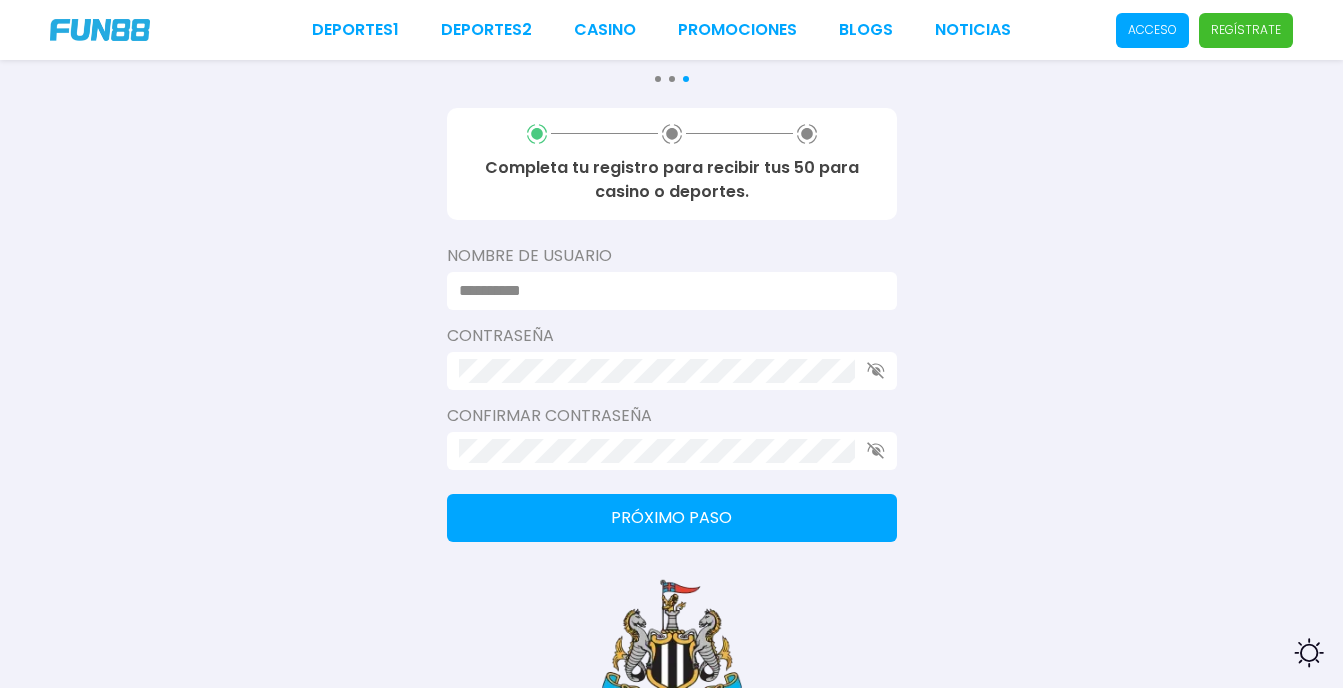click at bounding box center (666, 291) 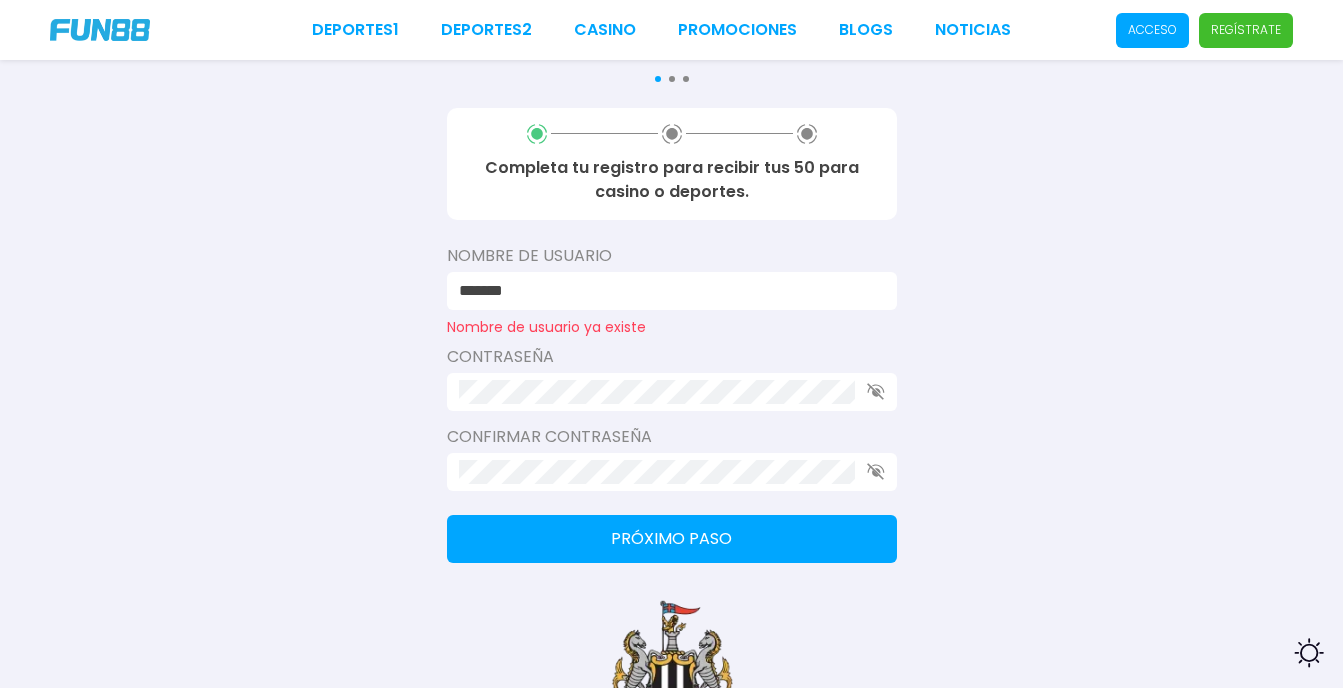 drag, startPoint x: 545, startPoint y: 297, endPoint x: 450, endPoint y: 289, distance: 95.33625 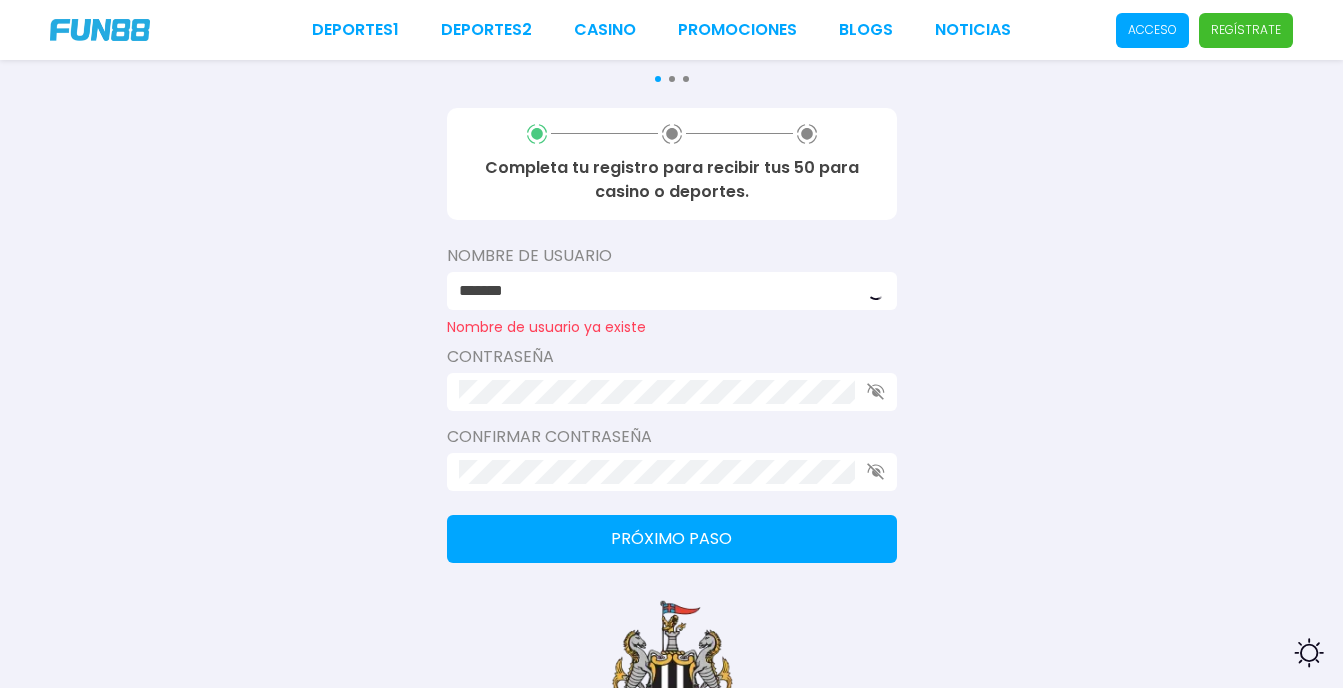 click on "*******" at bounding box center [672, 291] 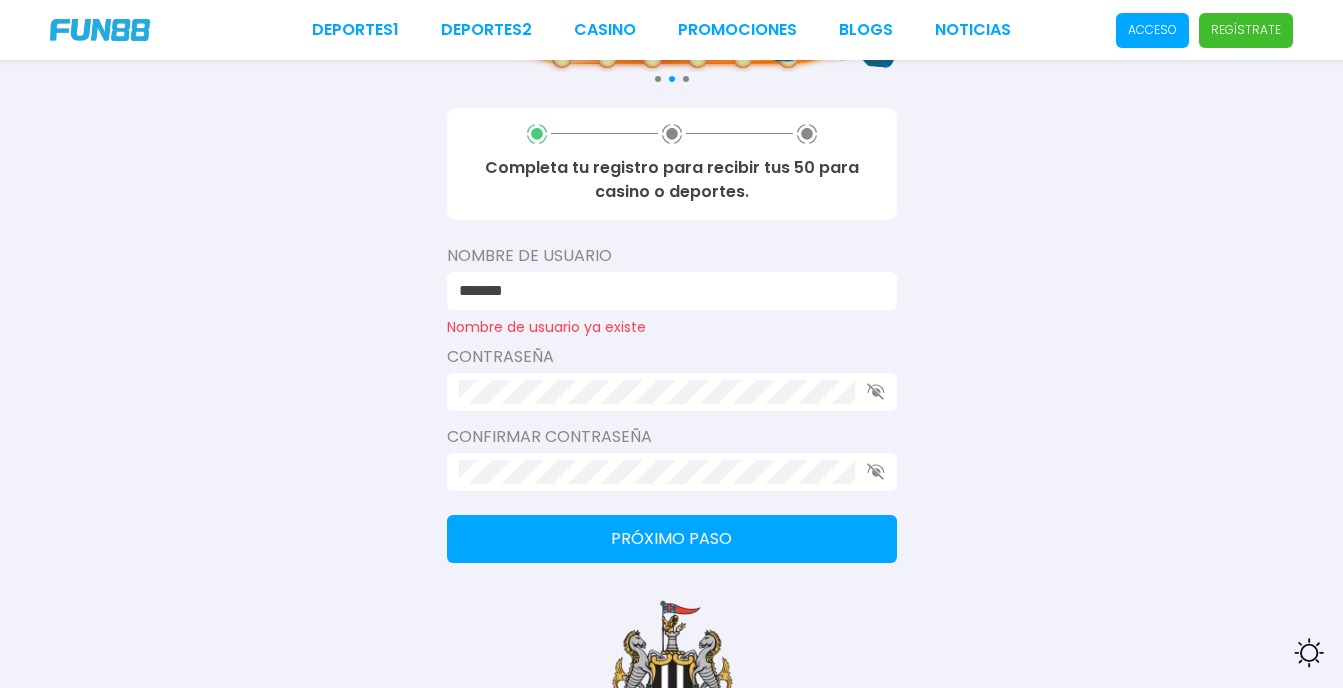 click on "*******" at bounding box center (672, 291) 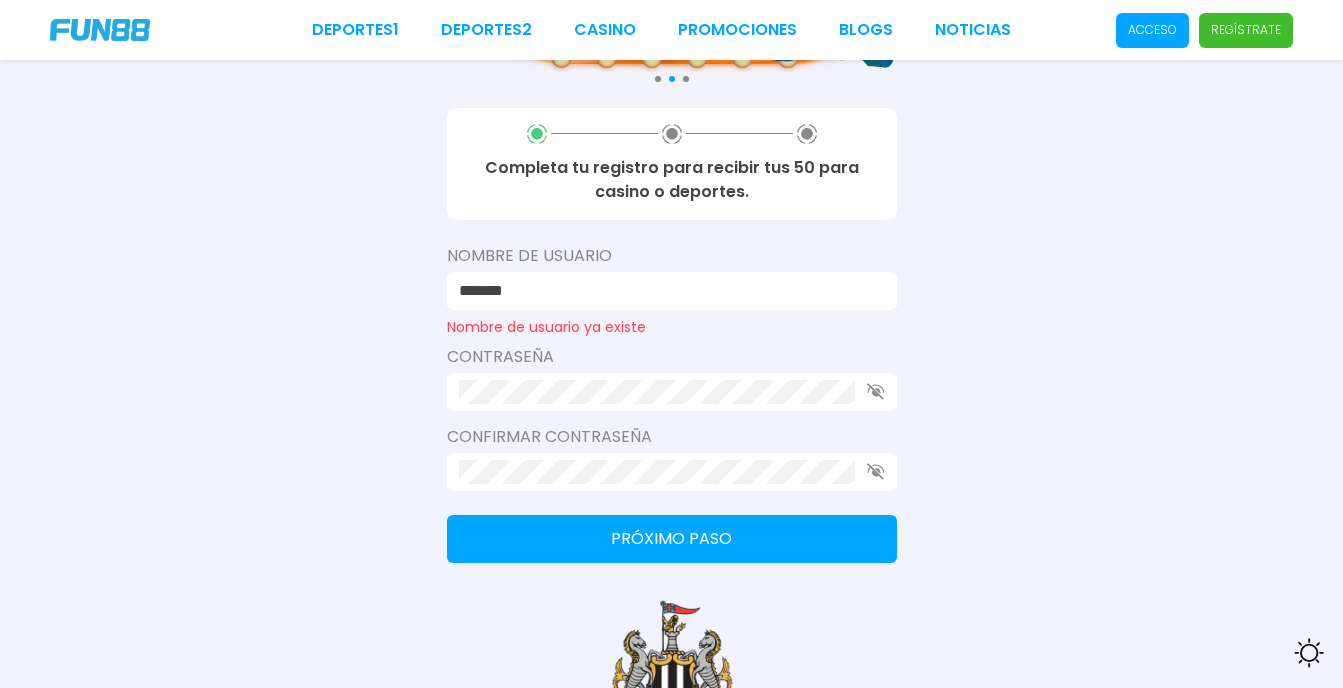 click on "*******" at bounding box center (666, 291) 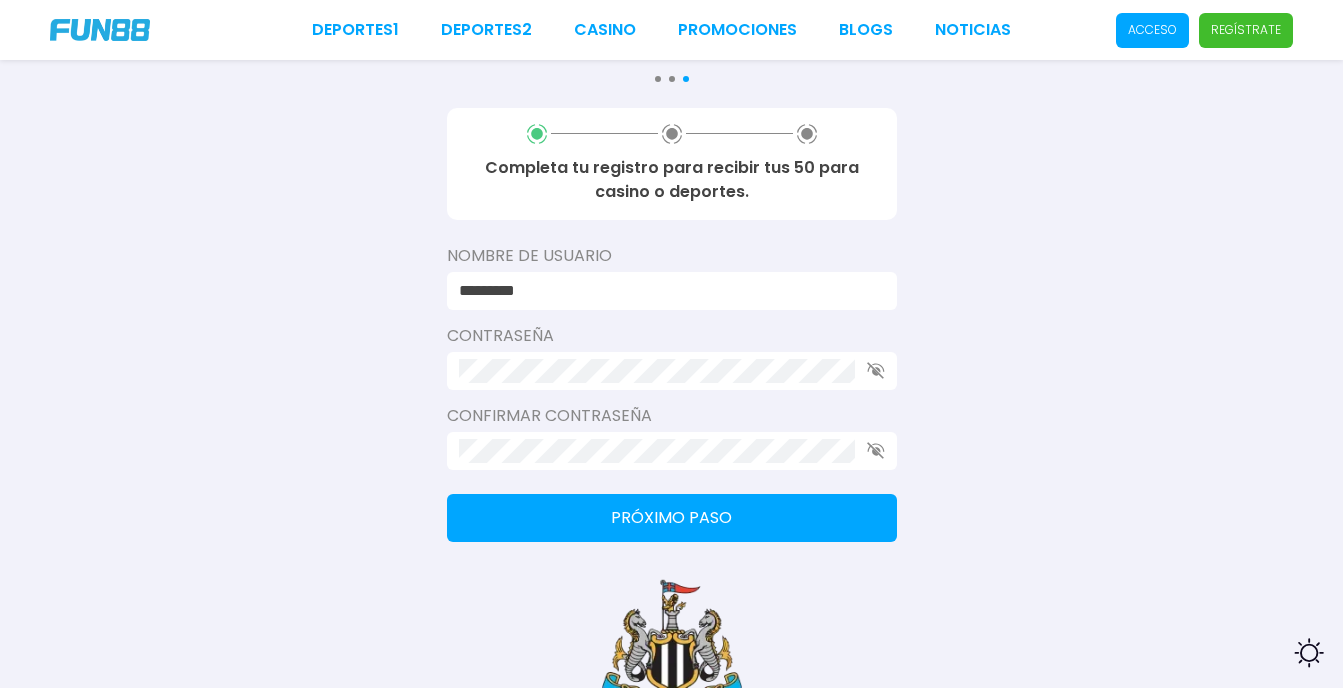 type on "*********" 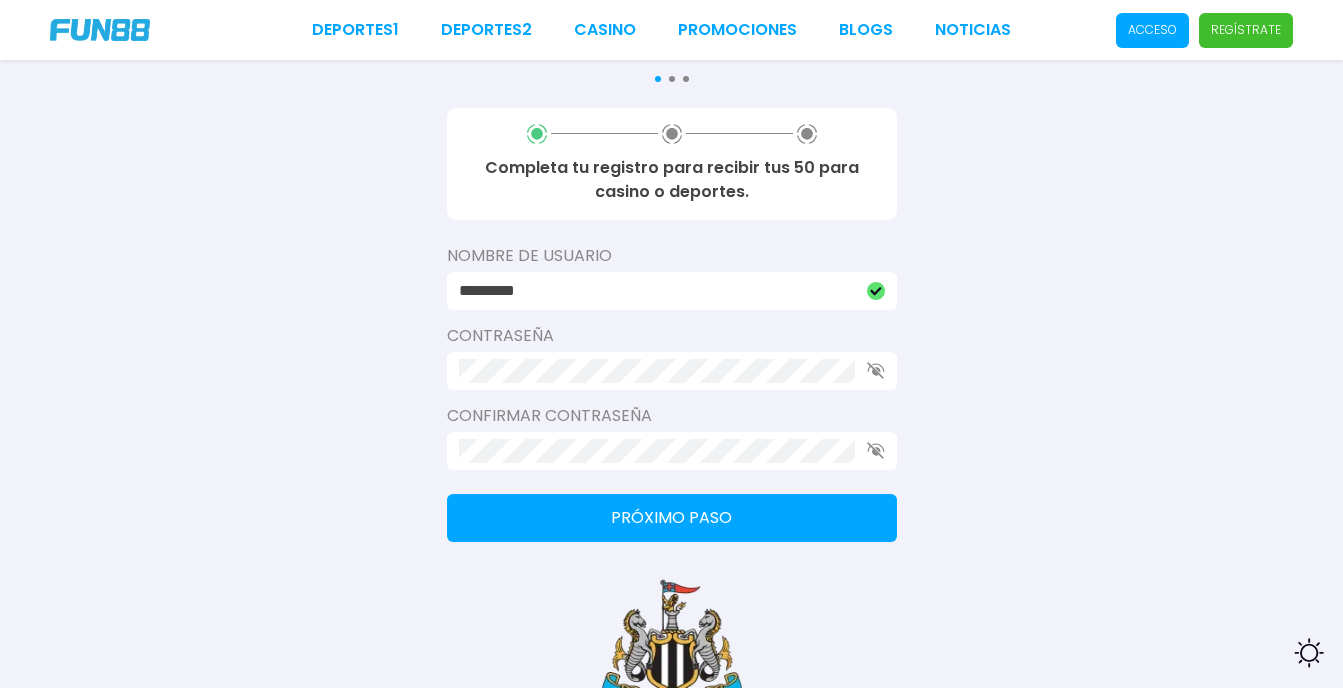click on "Próximo paso" at bounding box center (672, 518) 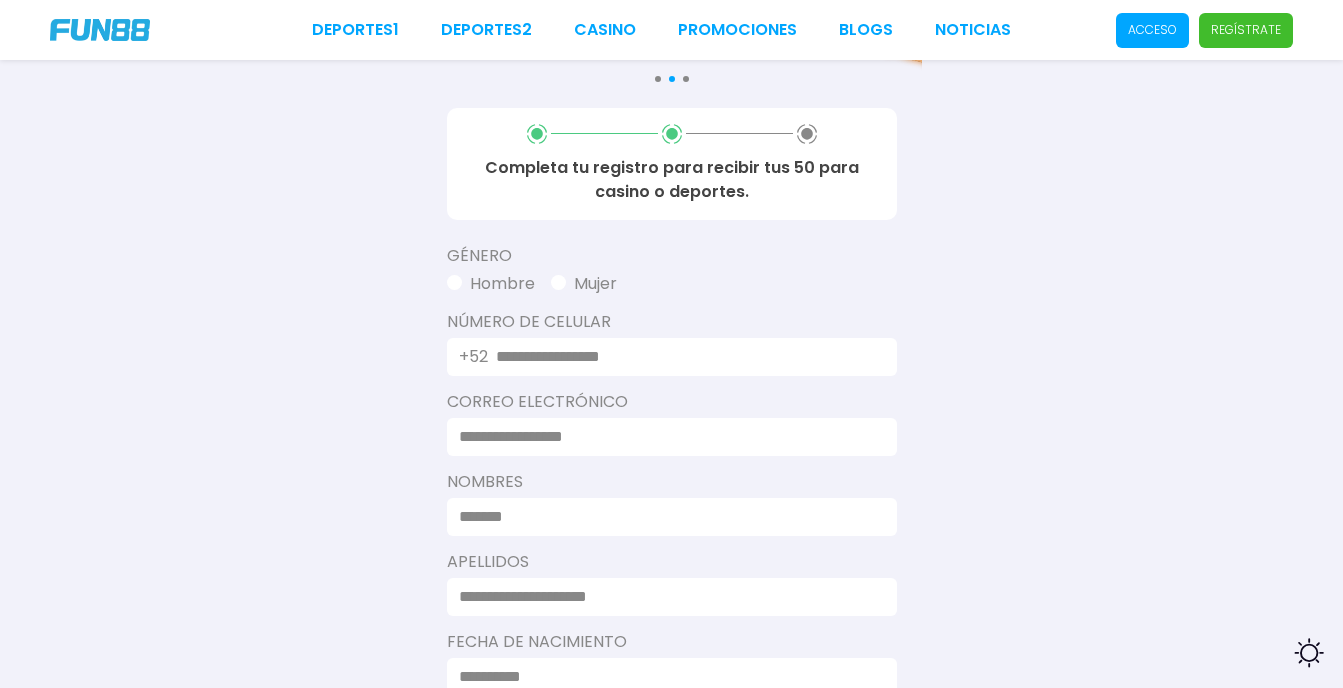 click on "Hombre" at bounding box center (491, 284) 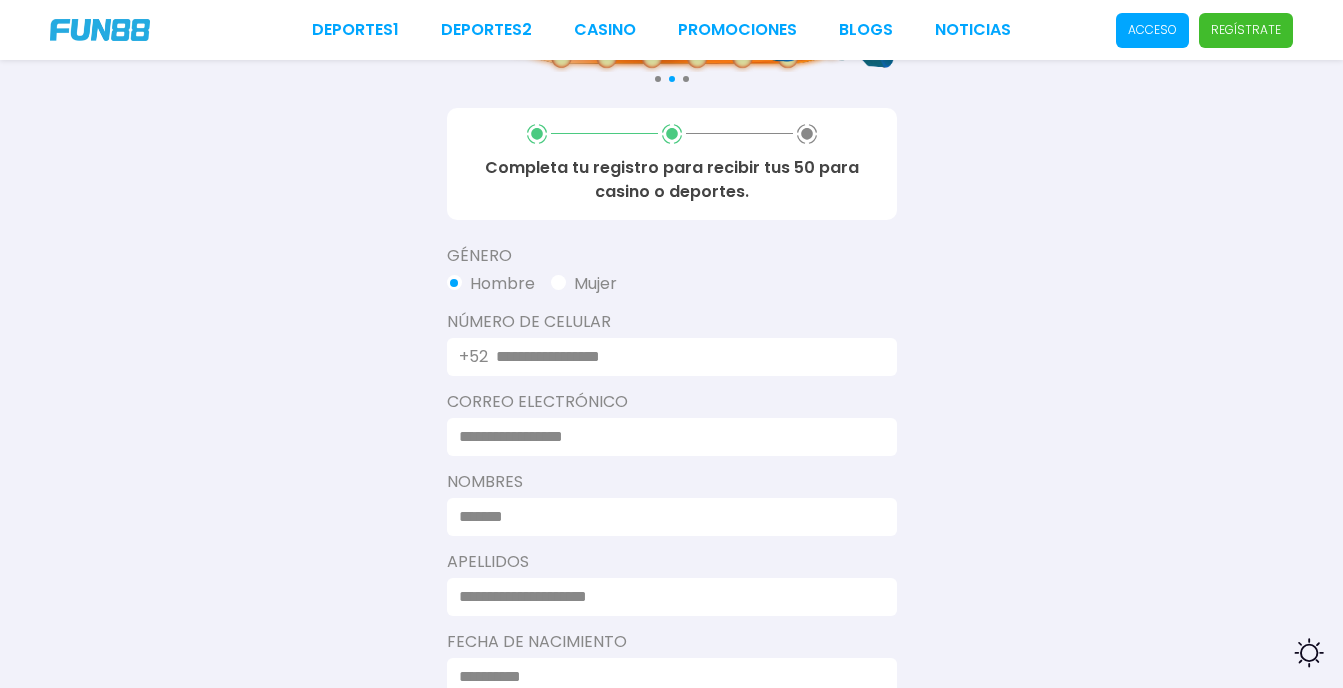 click at bounding box center [684, 357] 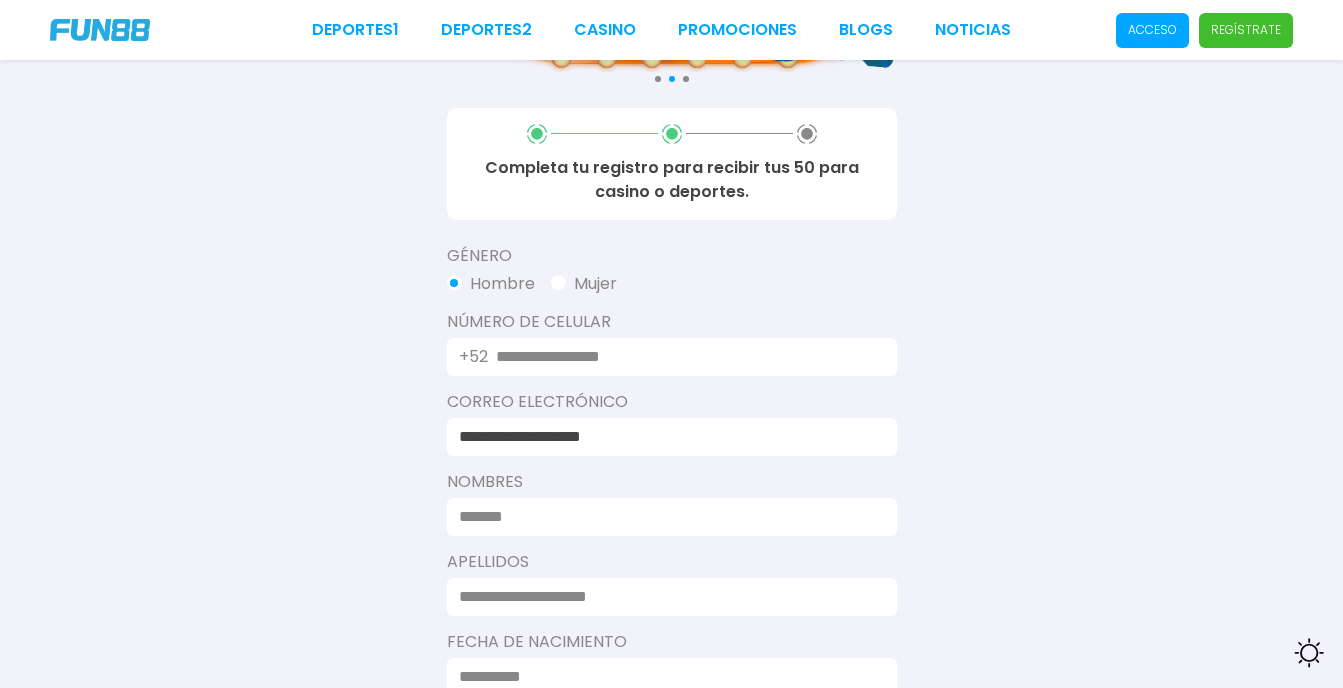 type on "**********" 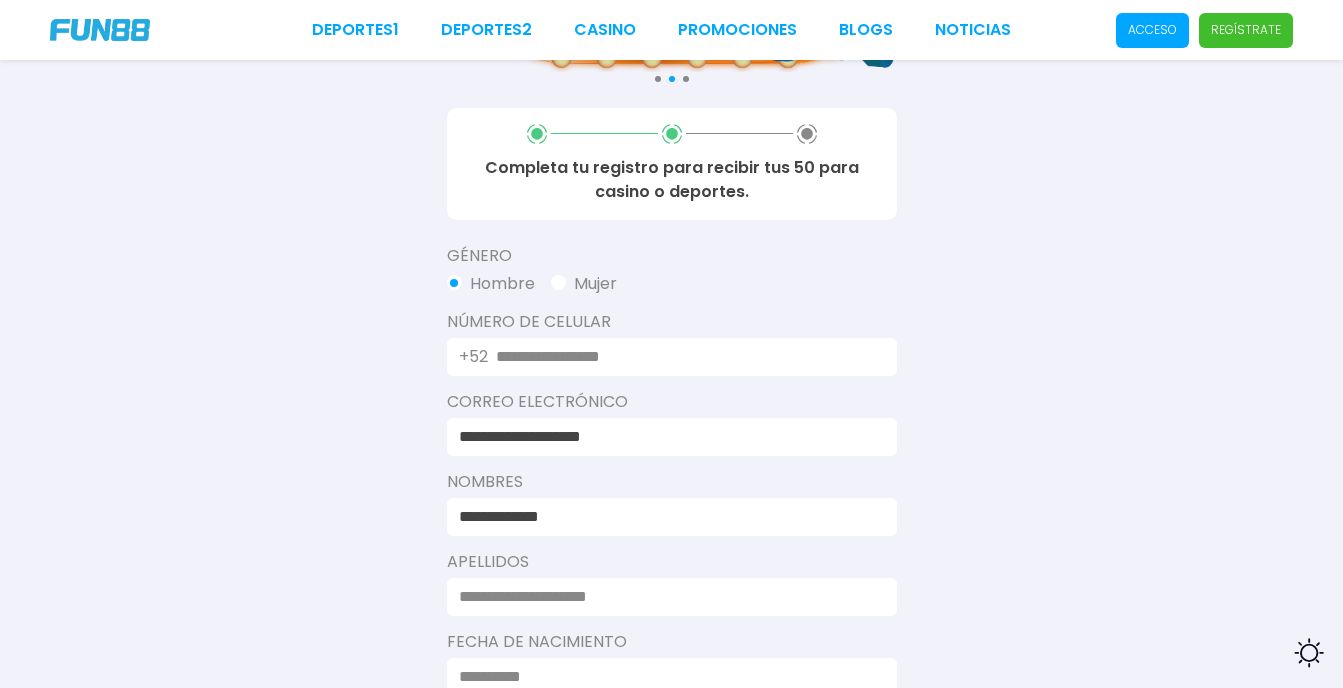 type on "*********" 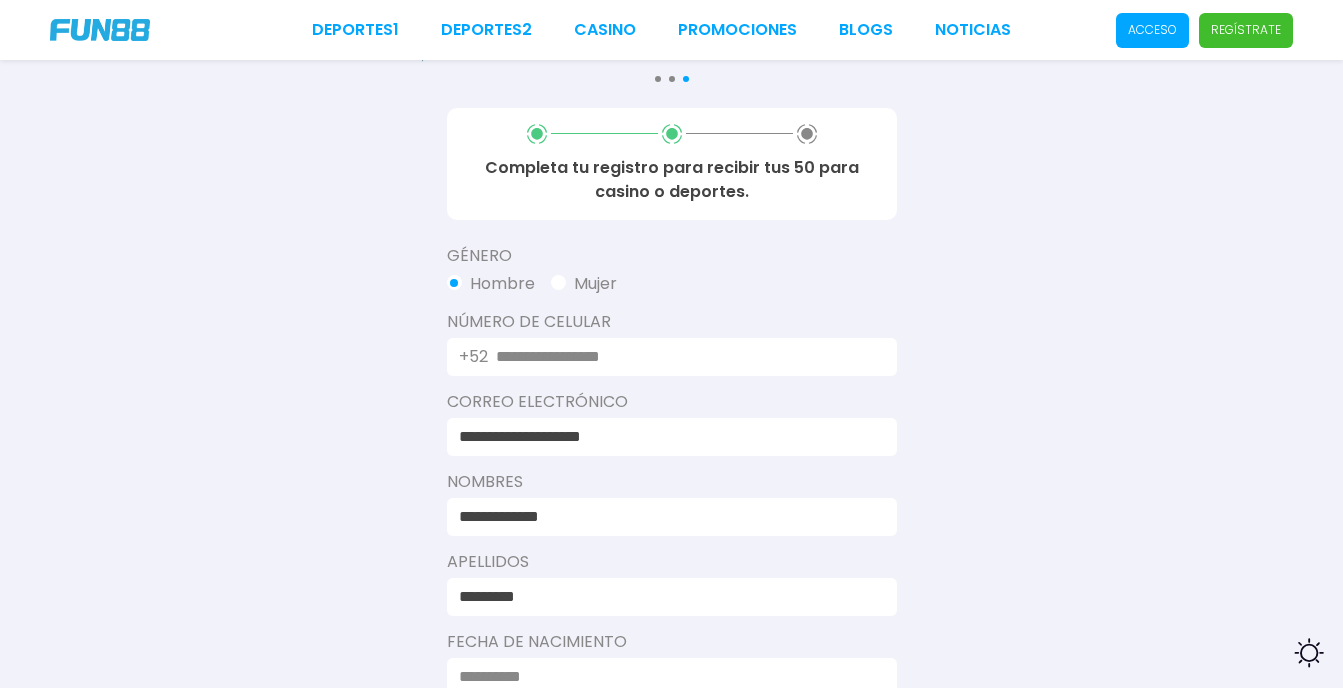 click on "**********" at bounding box center (666, 437) 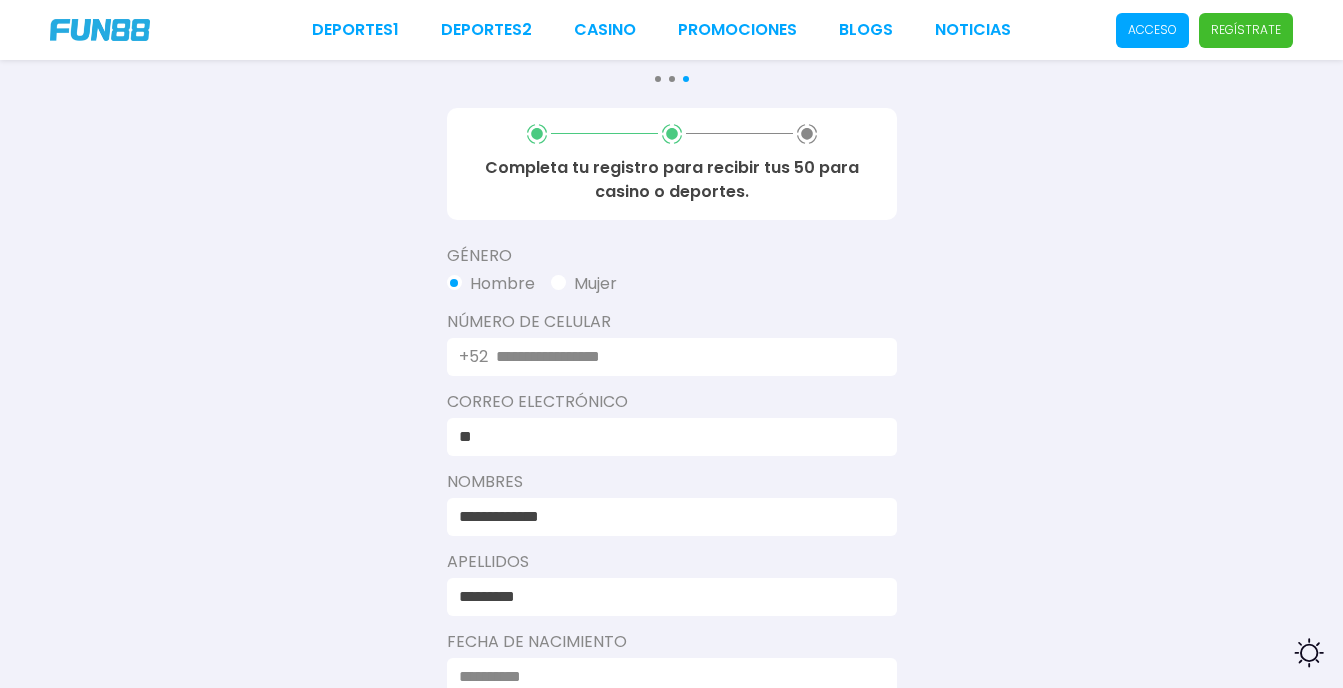 type on "*" 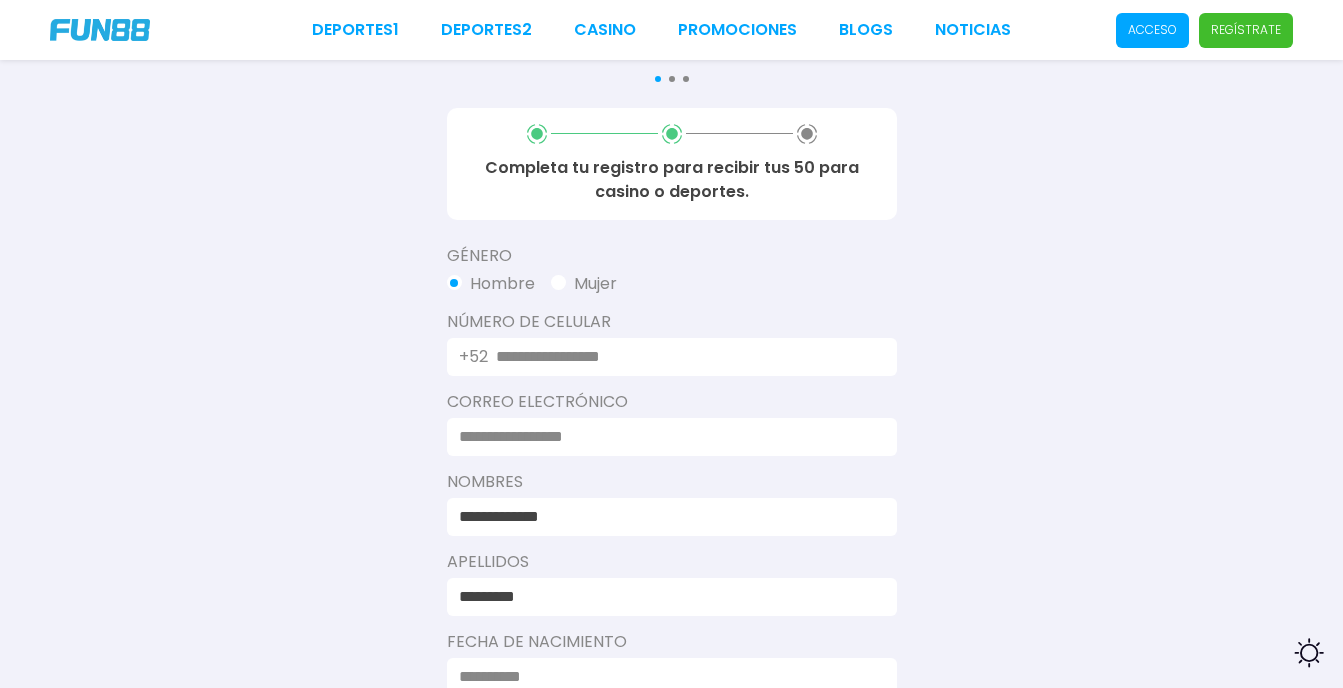 click at bounding box center (666, 437) 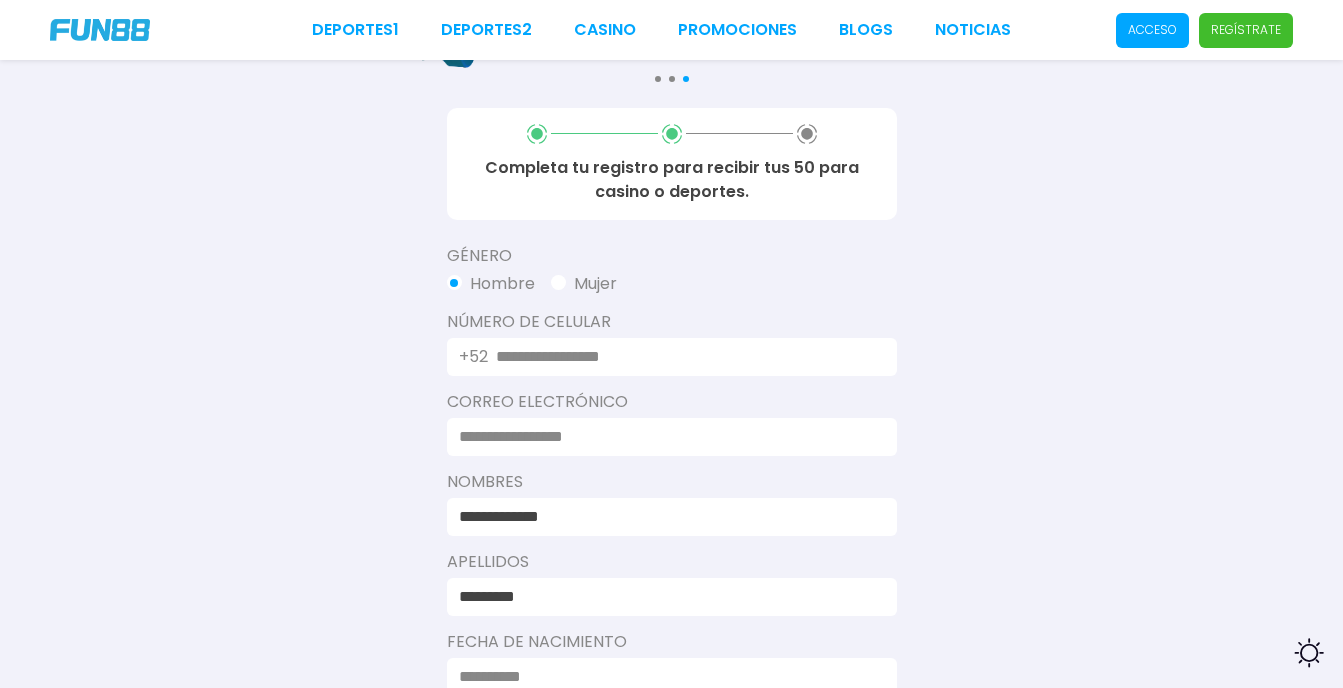 type on "**********" 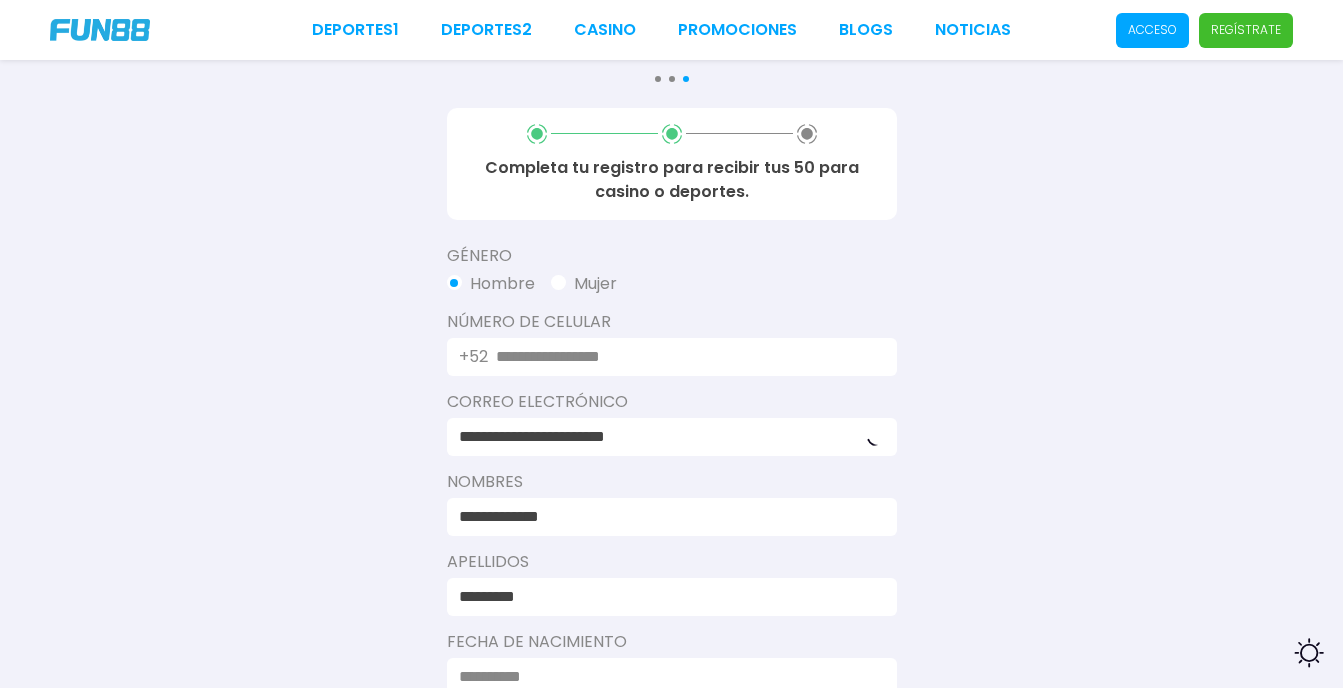 click on "**********" at bounding box center (666, 517) 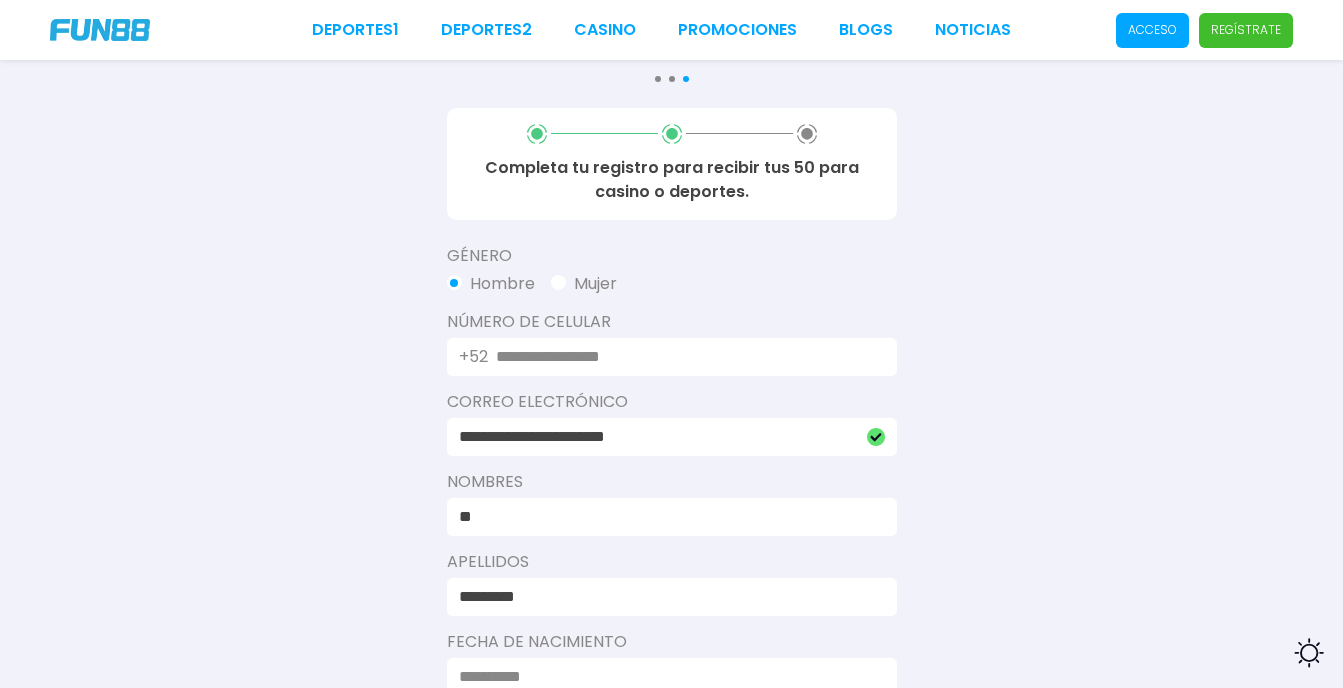 type on "*" 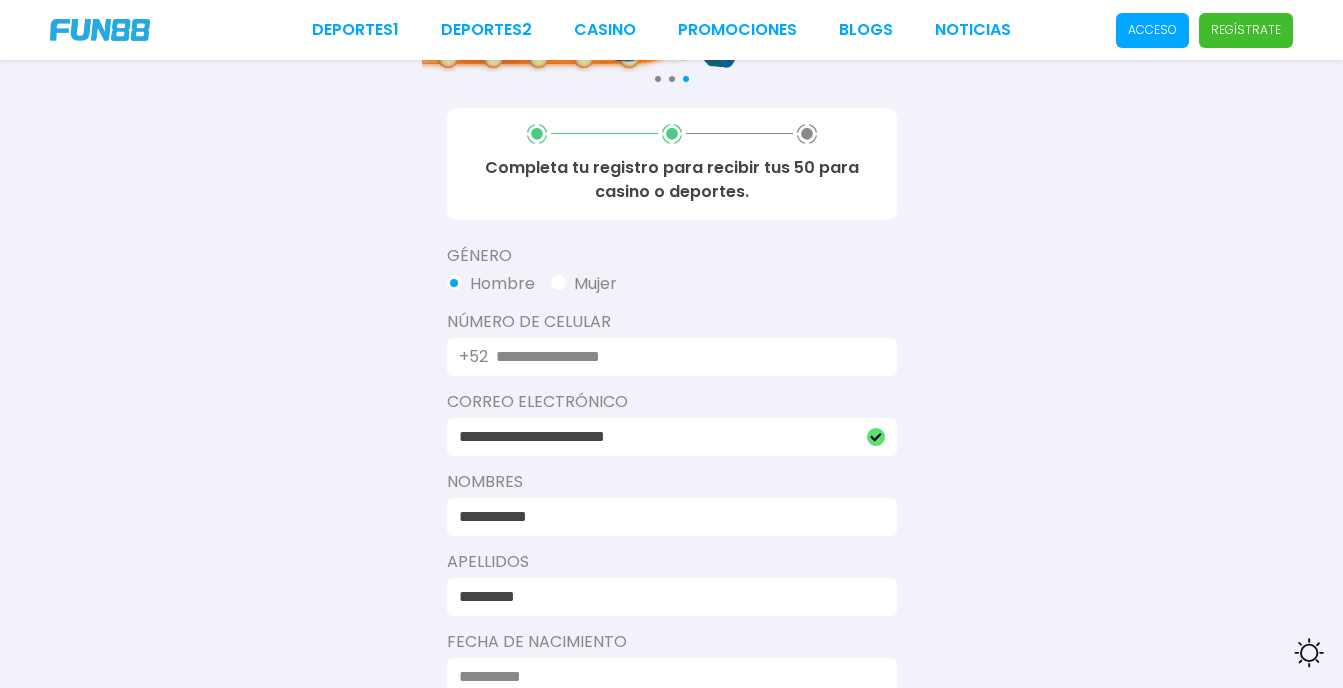 type on "**********" 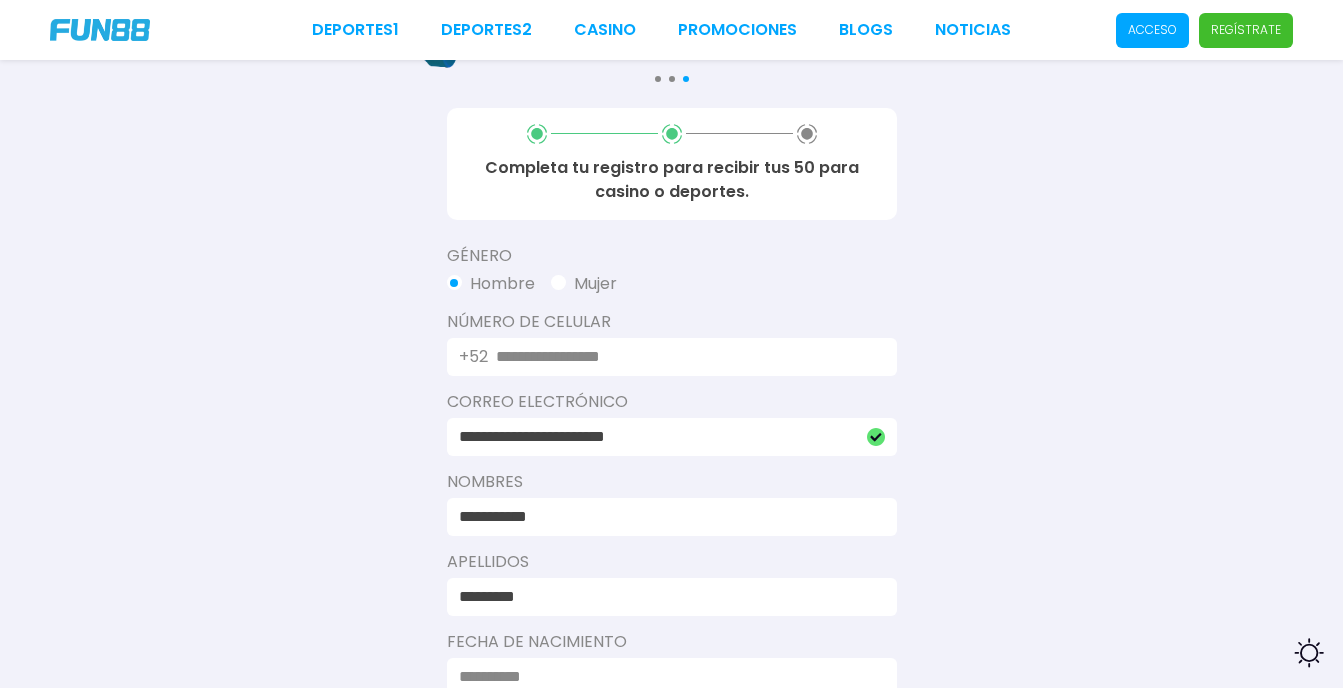 click on "Apellidos" at bounding box center [672, 562] 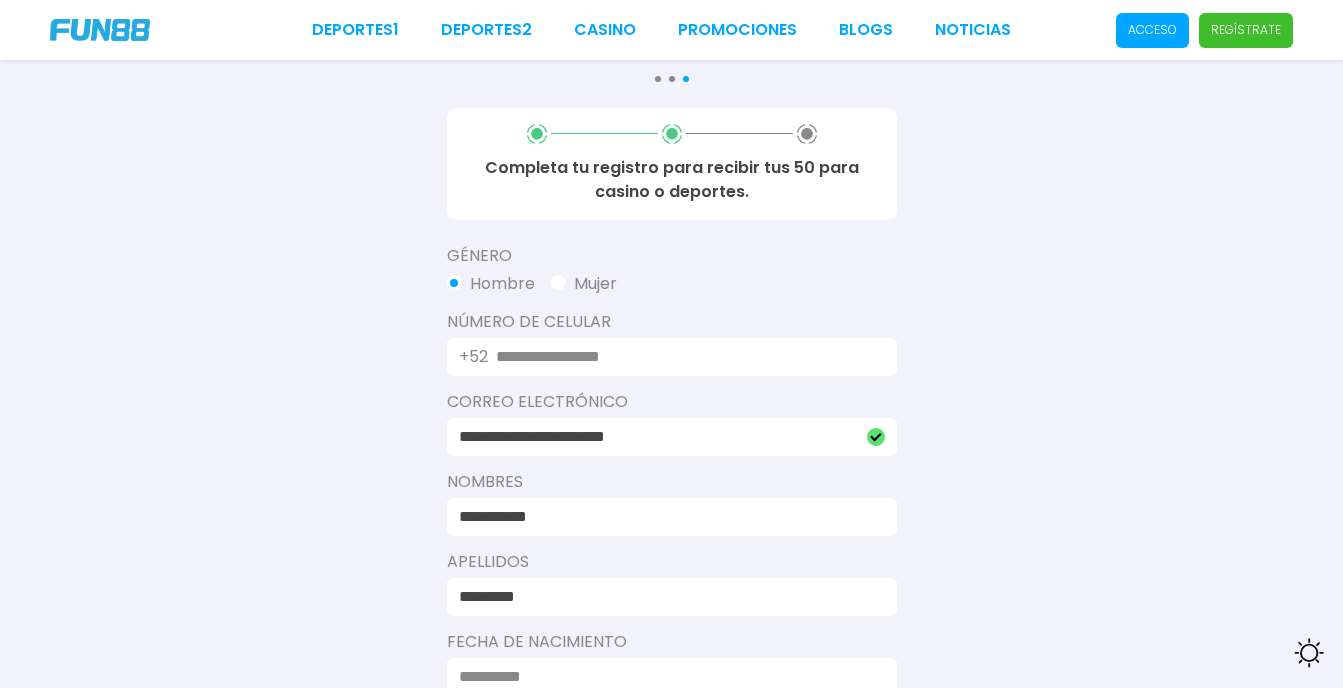 drag, startPoint x: 507, startPoint y: 610, endPoint x: 574, endPoint y: 598, distance: 68.06615 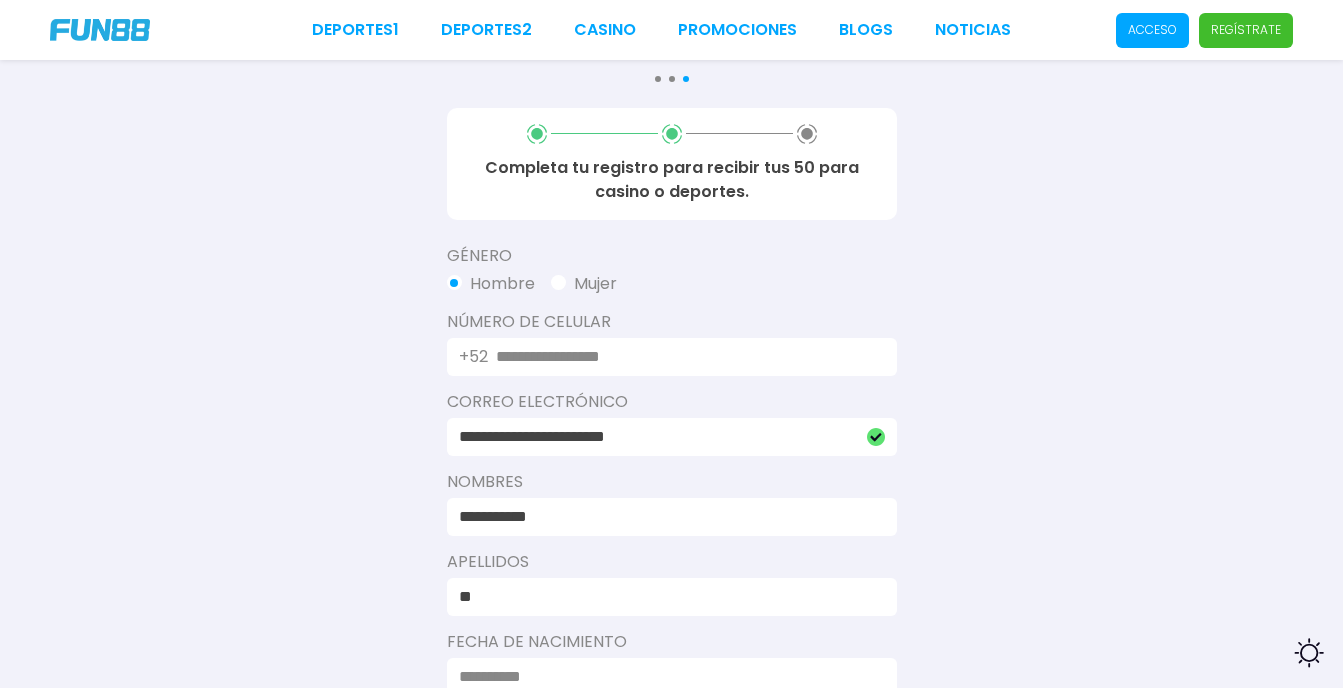 type on "*" 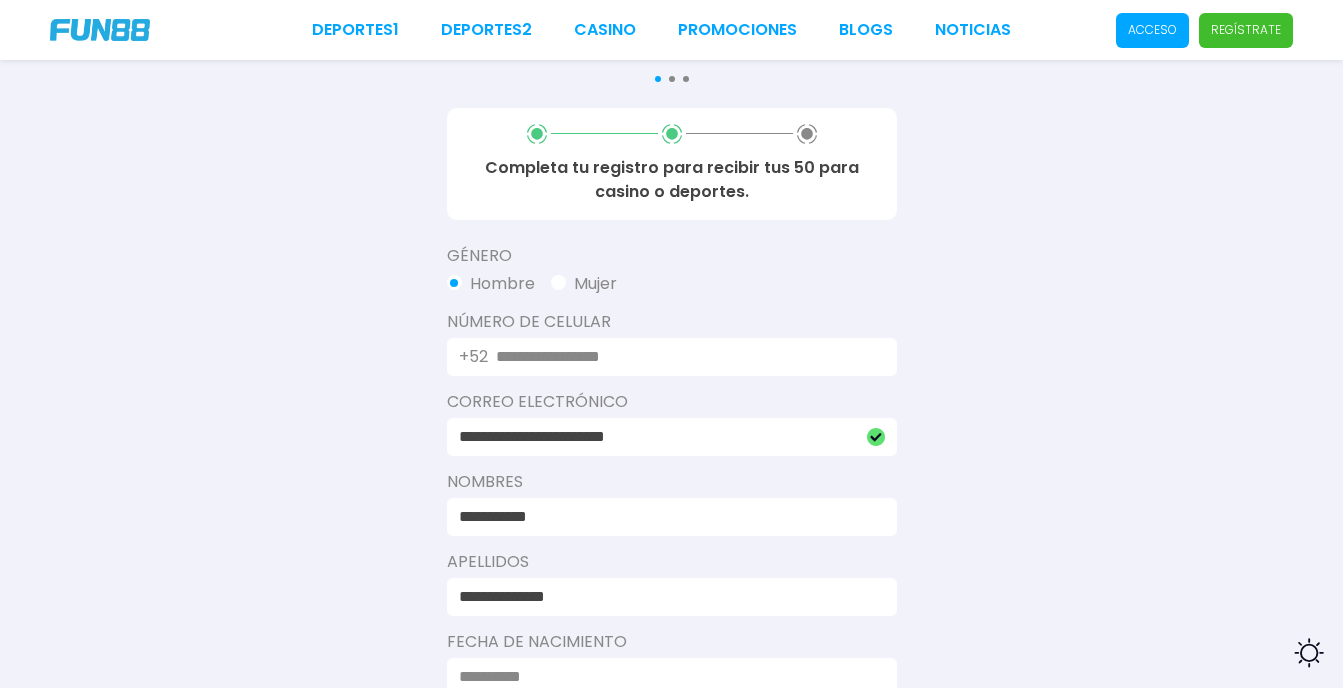 scroll, scrollTop: 882, scrollLeft: 0, axis: vertical 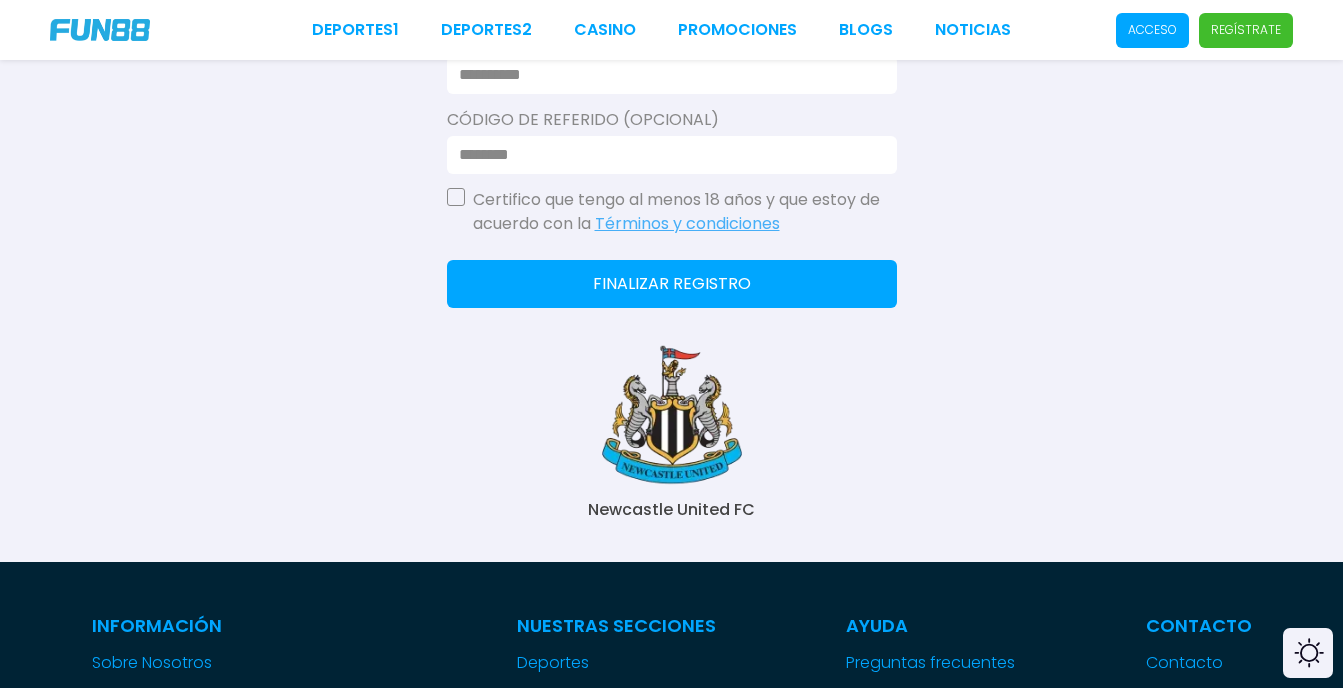 type on "**********" 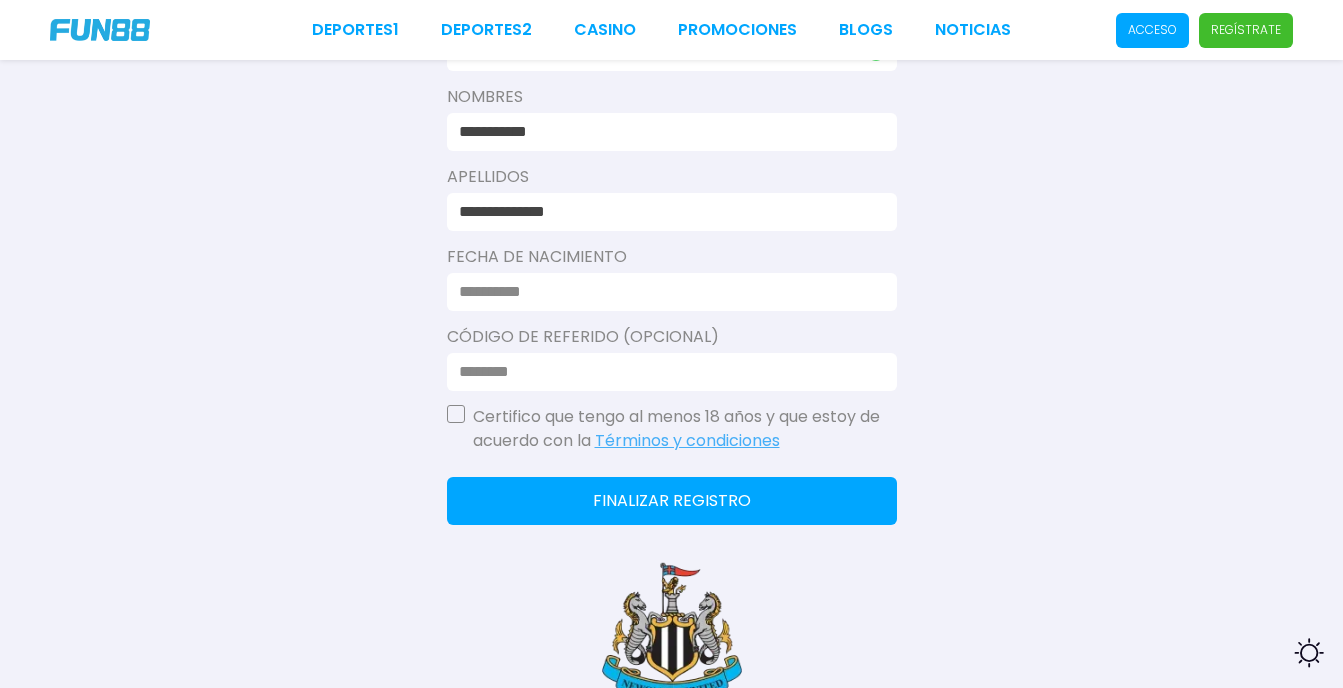 scroll, scrollTop: 667, scrollLeft: 0, axis: vertical 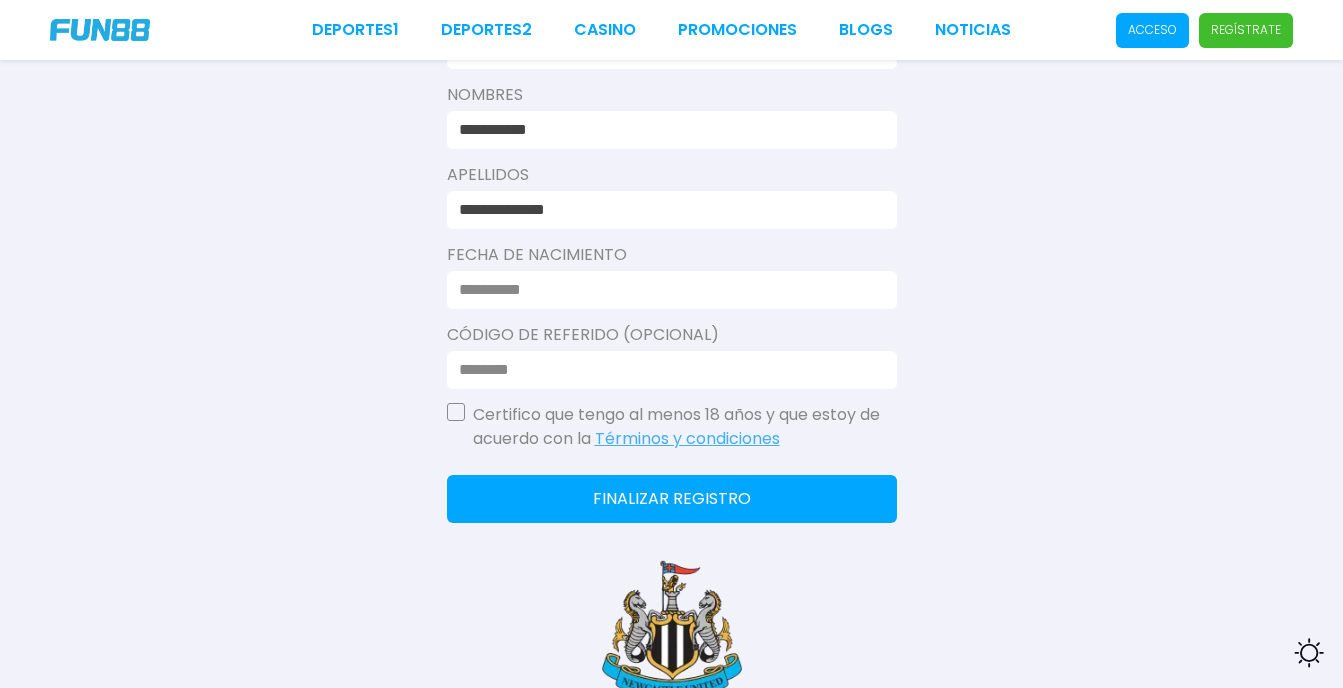 click at bounding box center (666, 290) 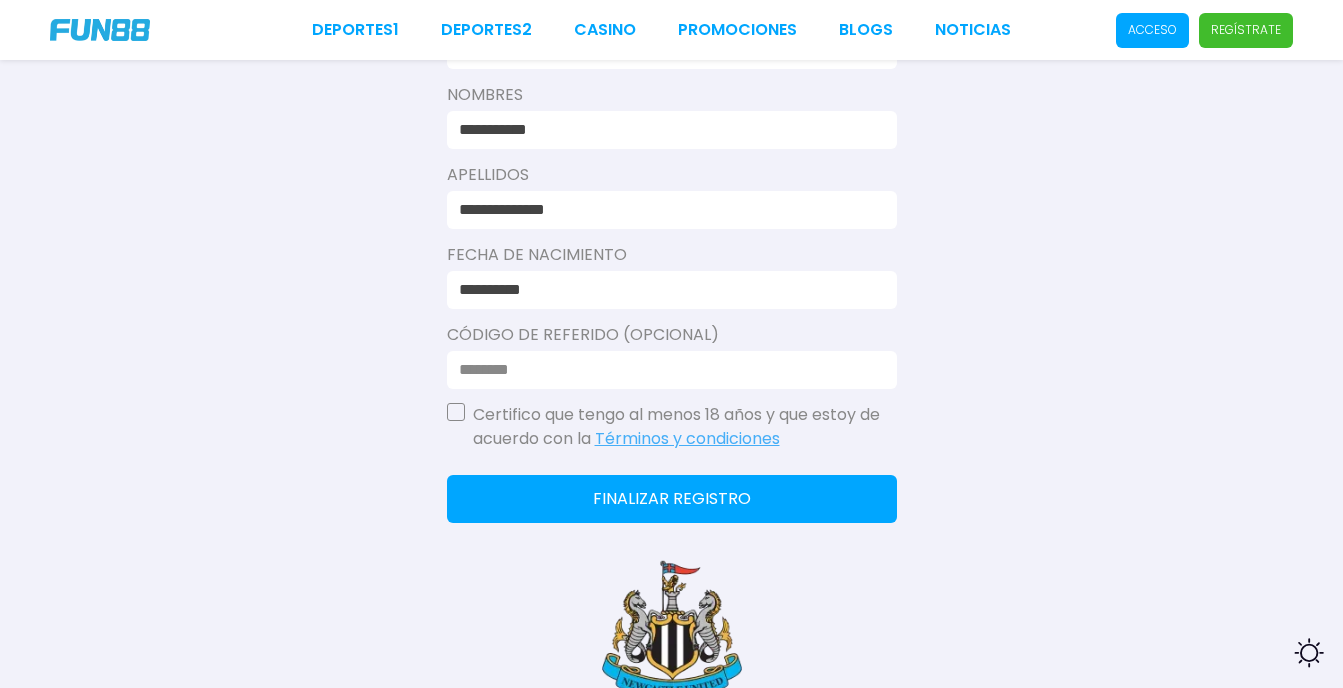 type on "**********" 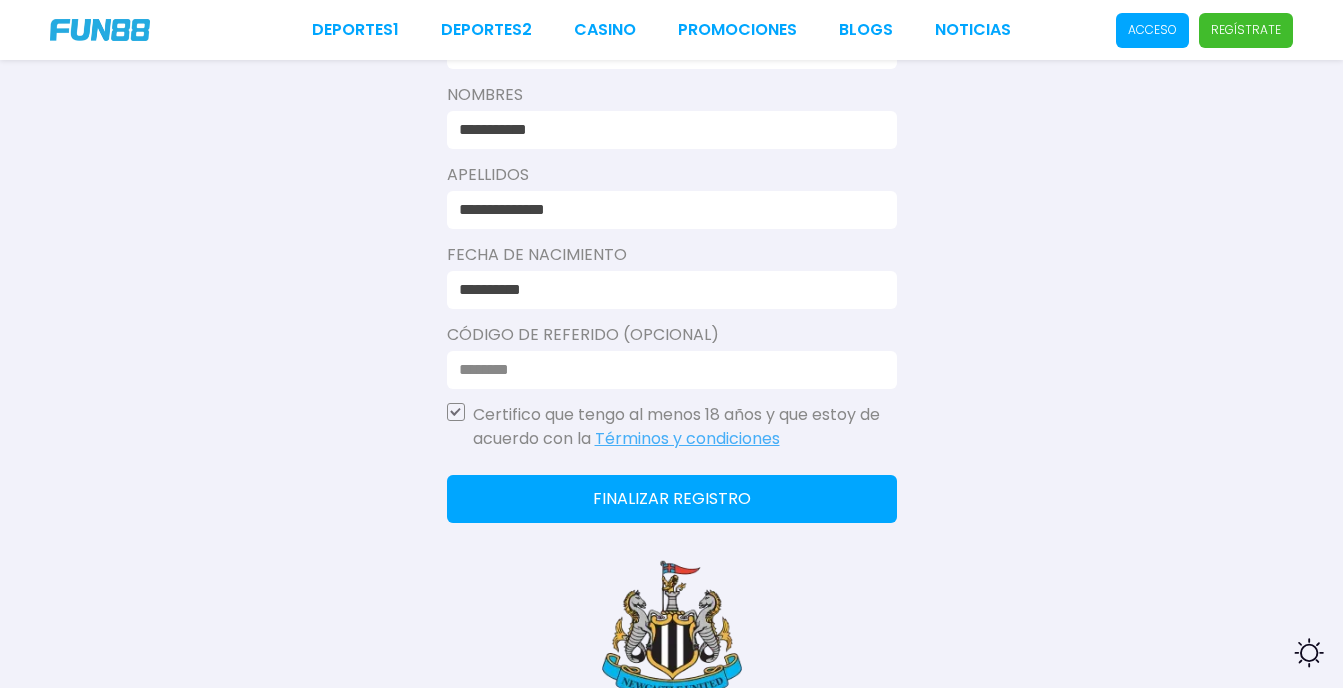 click on "Finalizar registro" 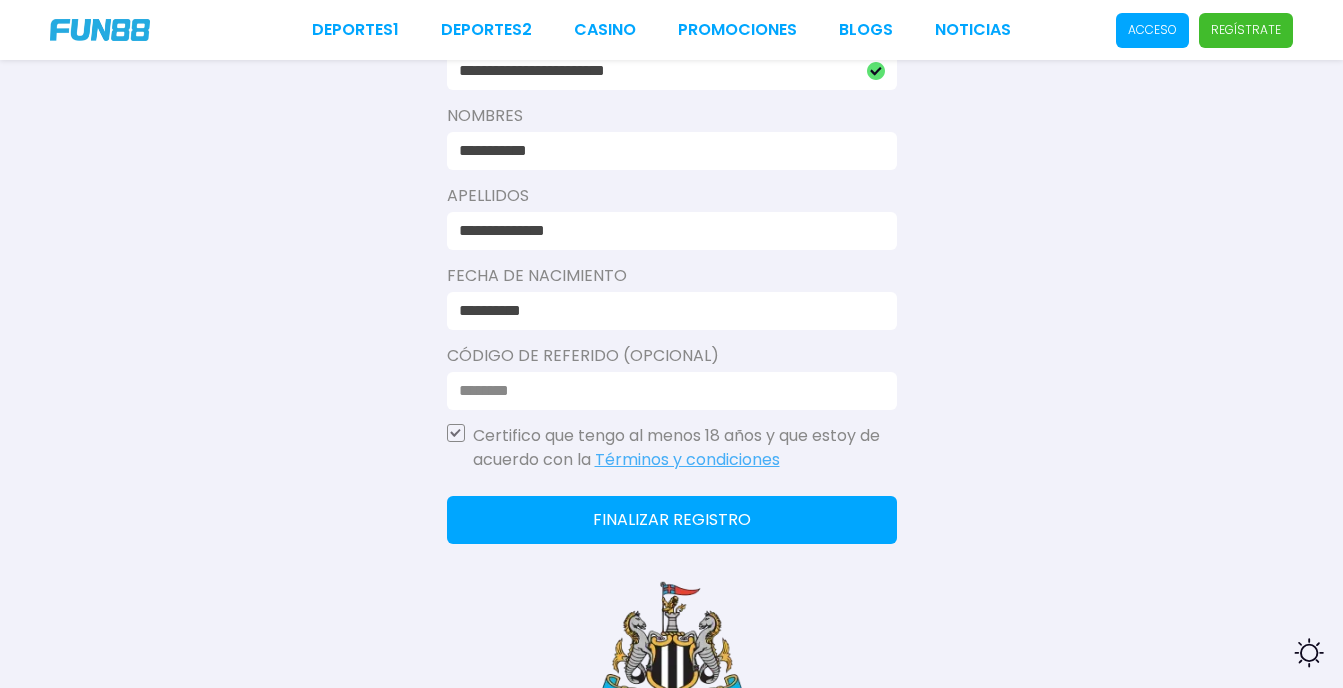 scroll, scrollTop: 688, scrollLeft: 0, axis: vertical 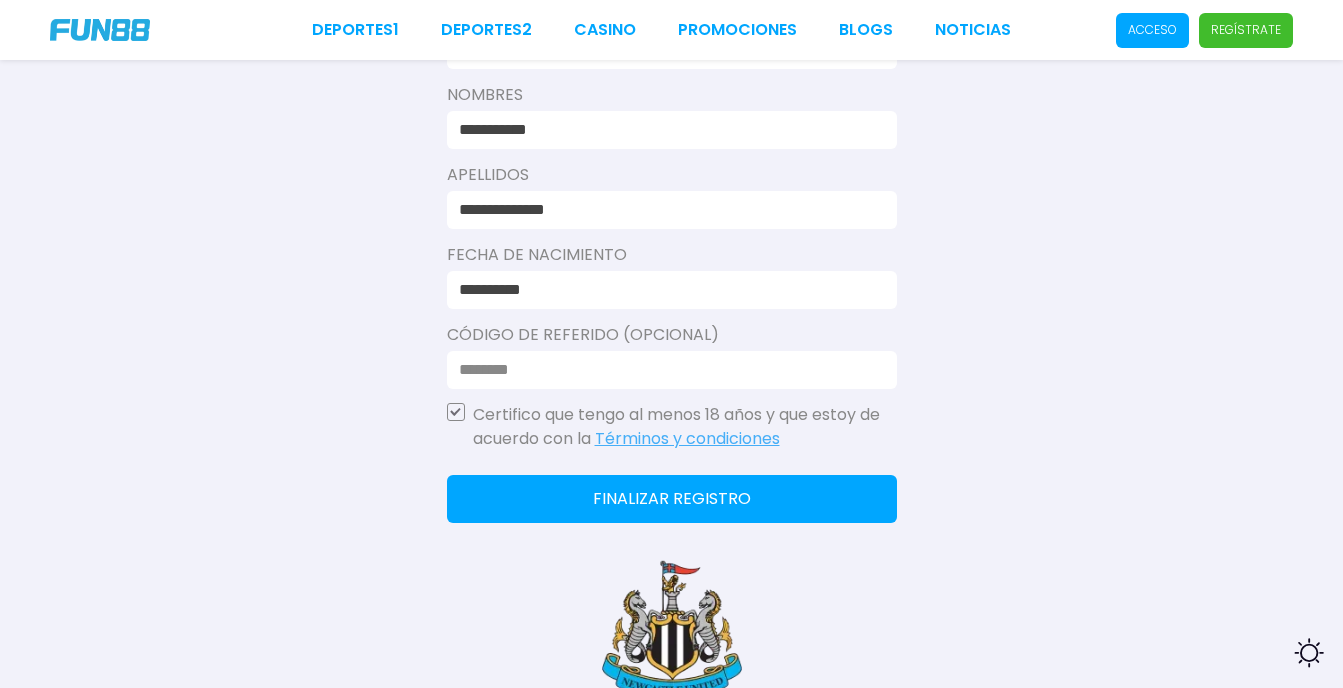 click on "Finalizar registro" 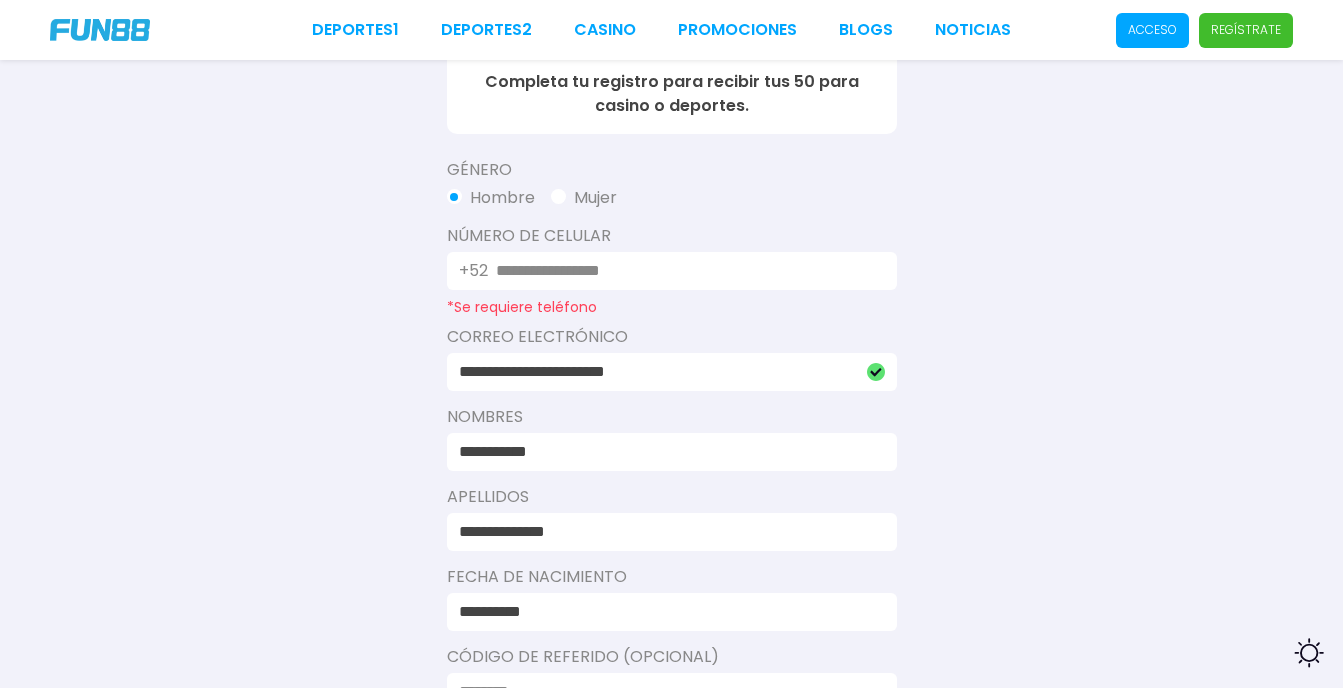 scroll, scrollTop: 368, scrollLeft: 0, axis: vertical 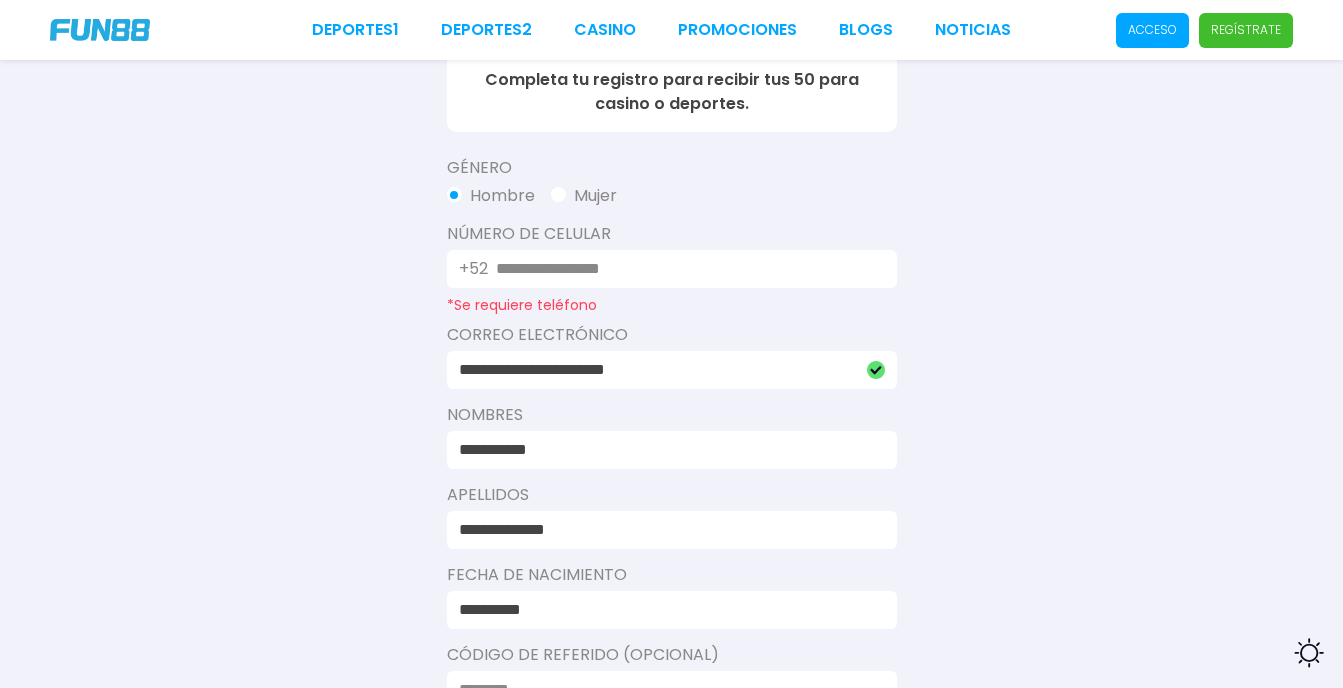 click at bounding box center [684, 269] 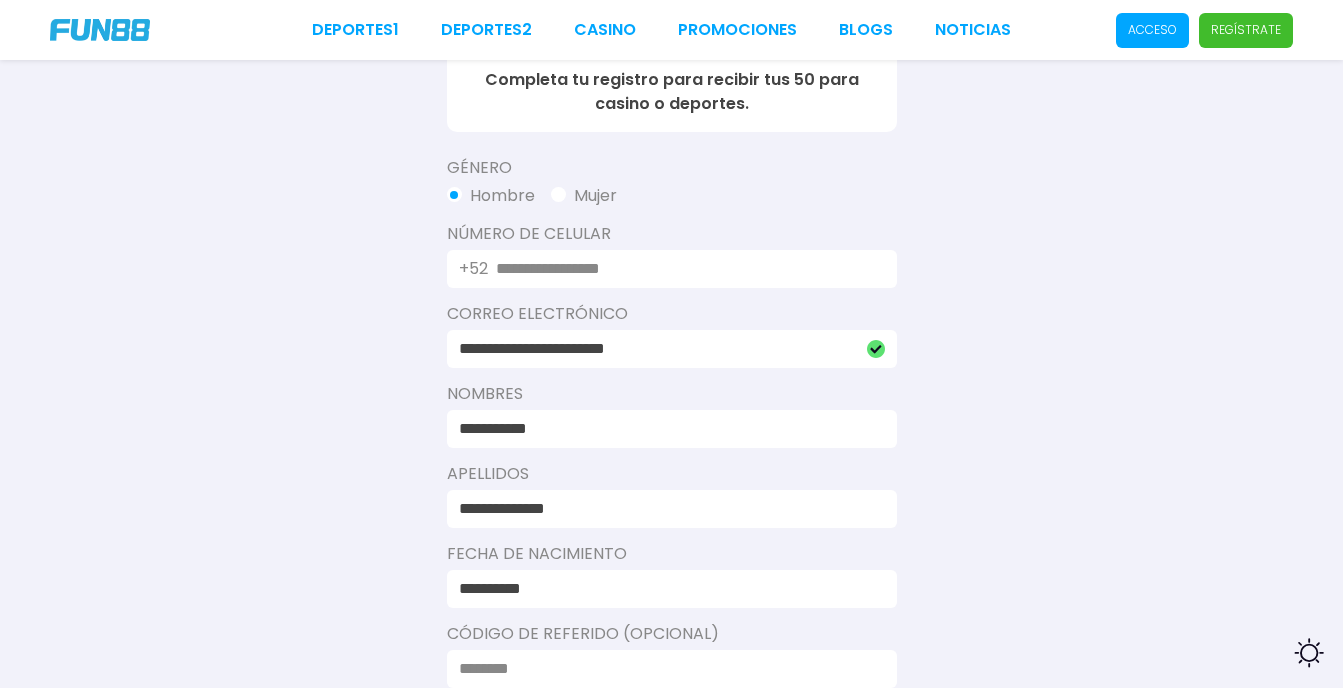 click on "**********" at bounding box center [684, 269] 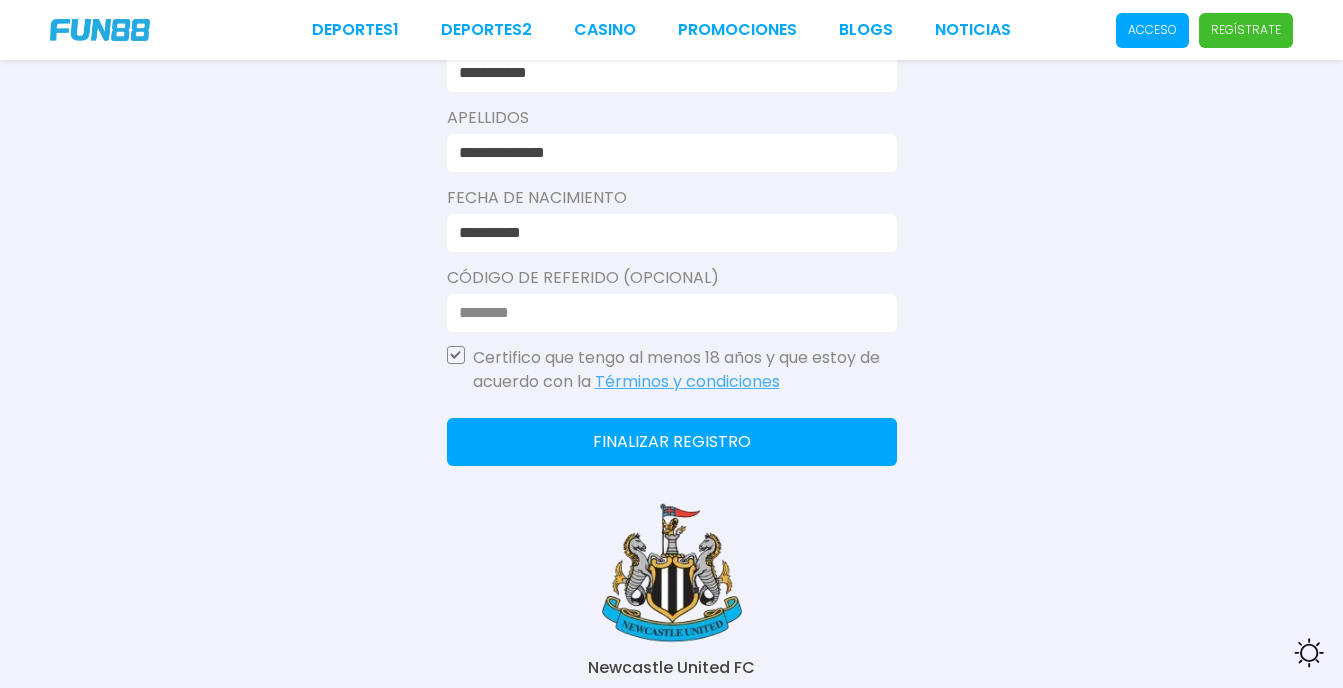 scroll, scrollTop: 728, scrollLeft: 0, axis: vertical 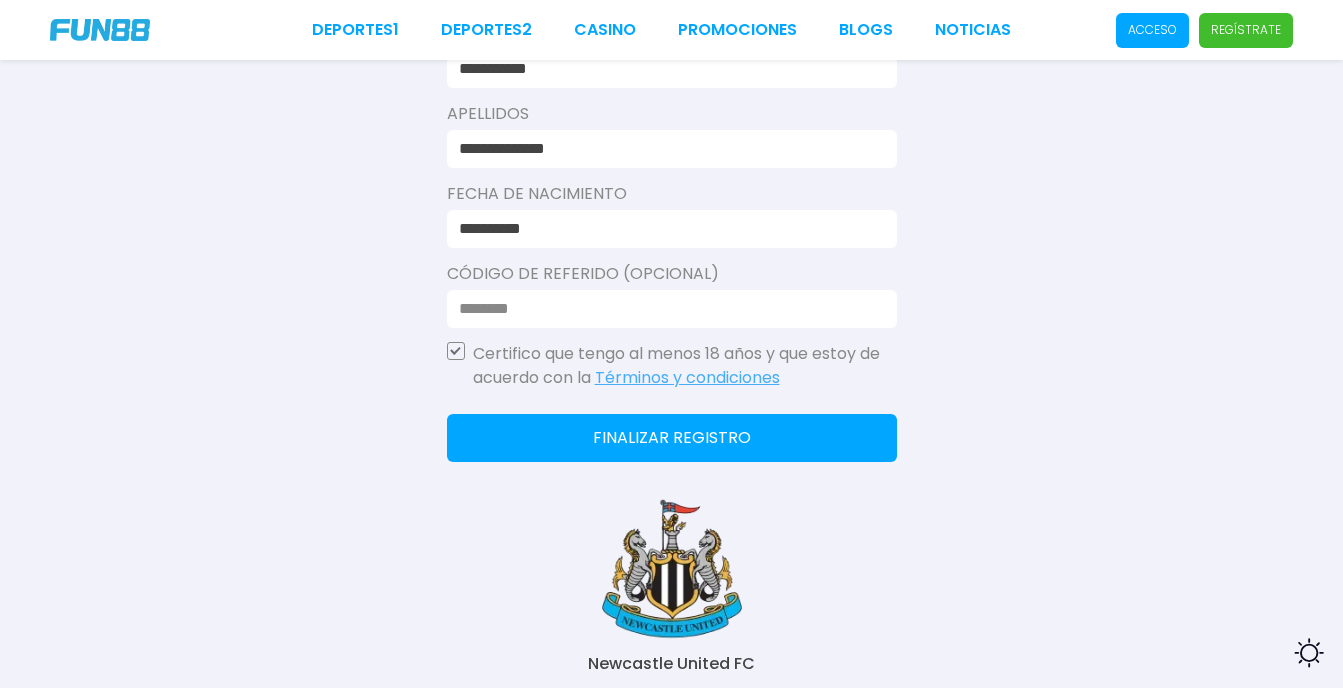 click on "Finalizar registro" 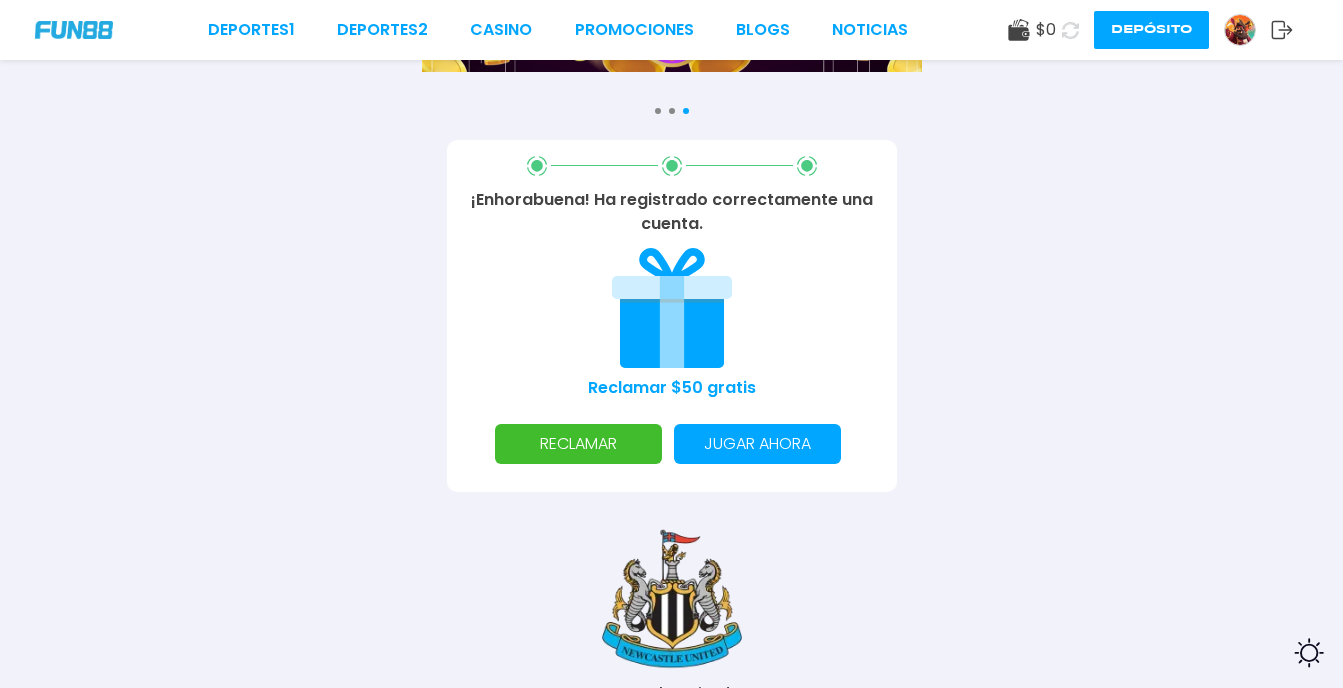 scroll, scrollTop: 208, scrollLeft: 0, axis: vertical 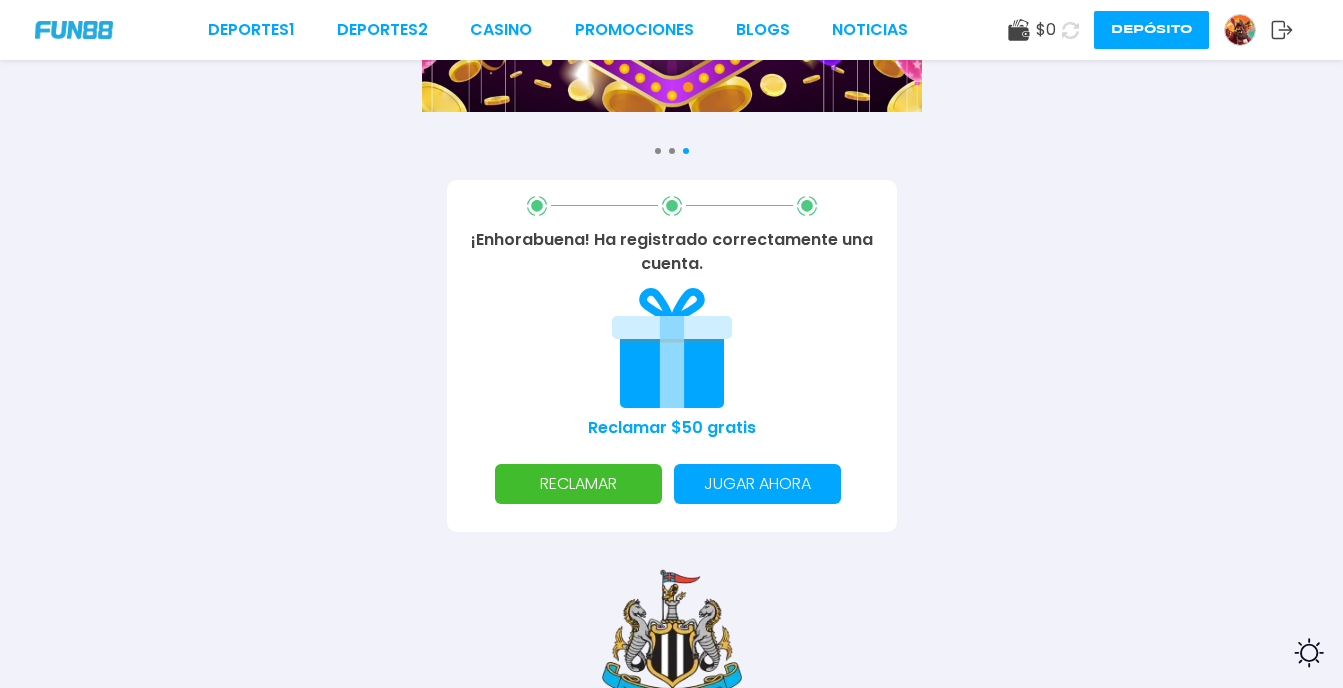 click on "RECLAMAR" at bounding box center (578, 484) 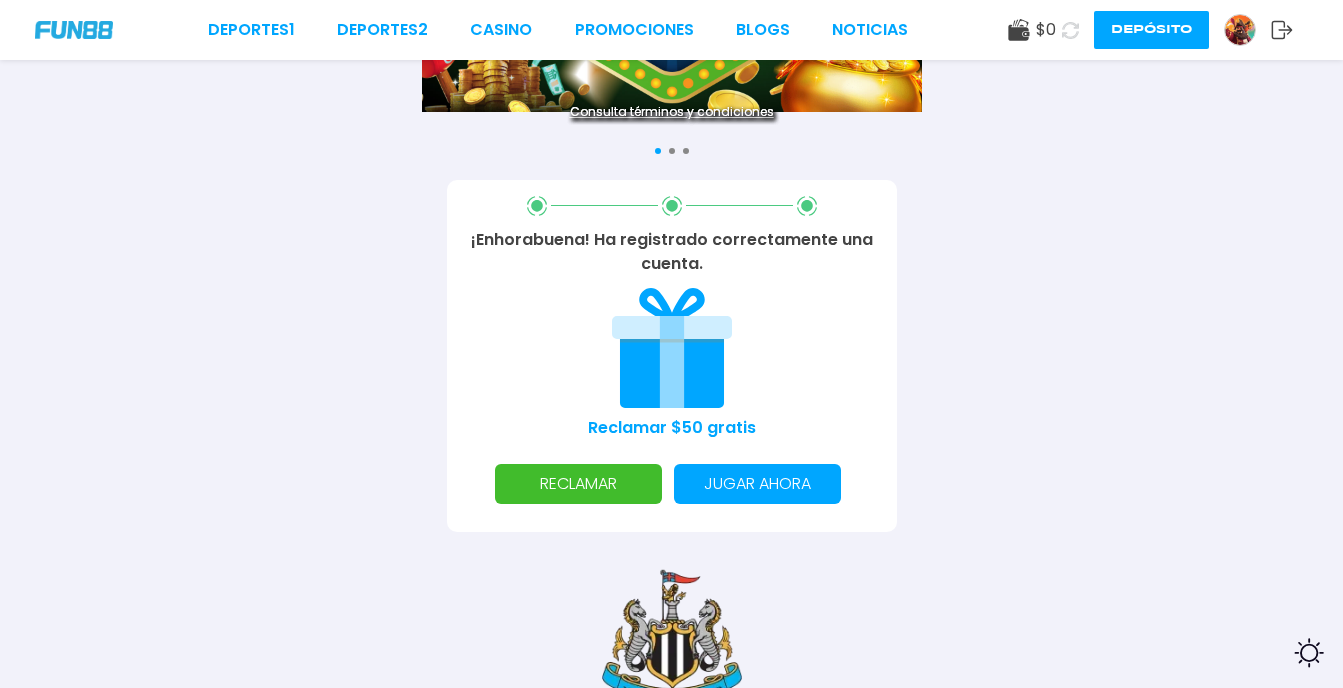 click on "RECLAMAR" at bounding box center [578, 484] 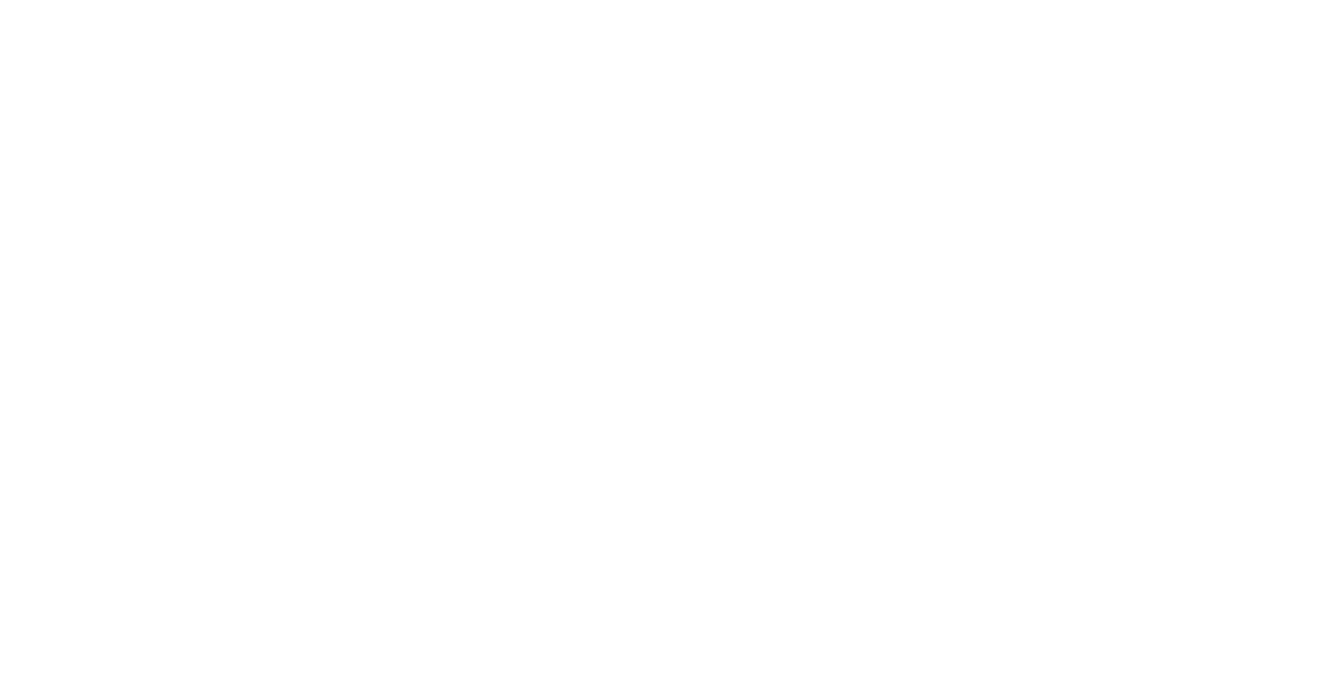 scroll, scrollTop: 0, scrollLeft: 0, axis: both 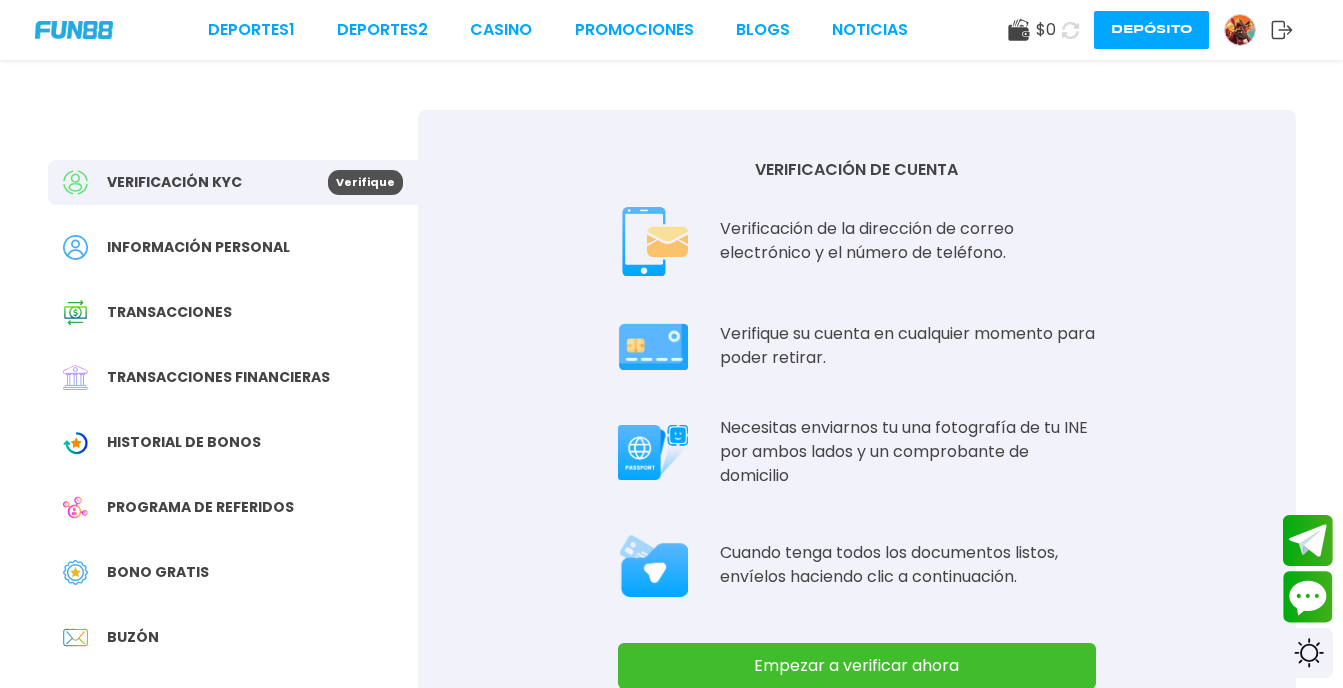 click on "Empezar a verificar ahora" at bounding box center [857, 666] 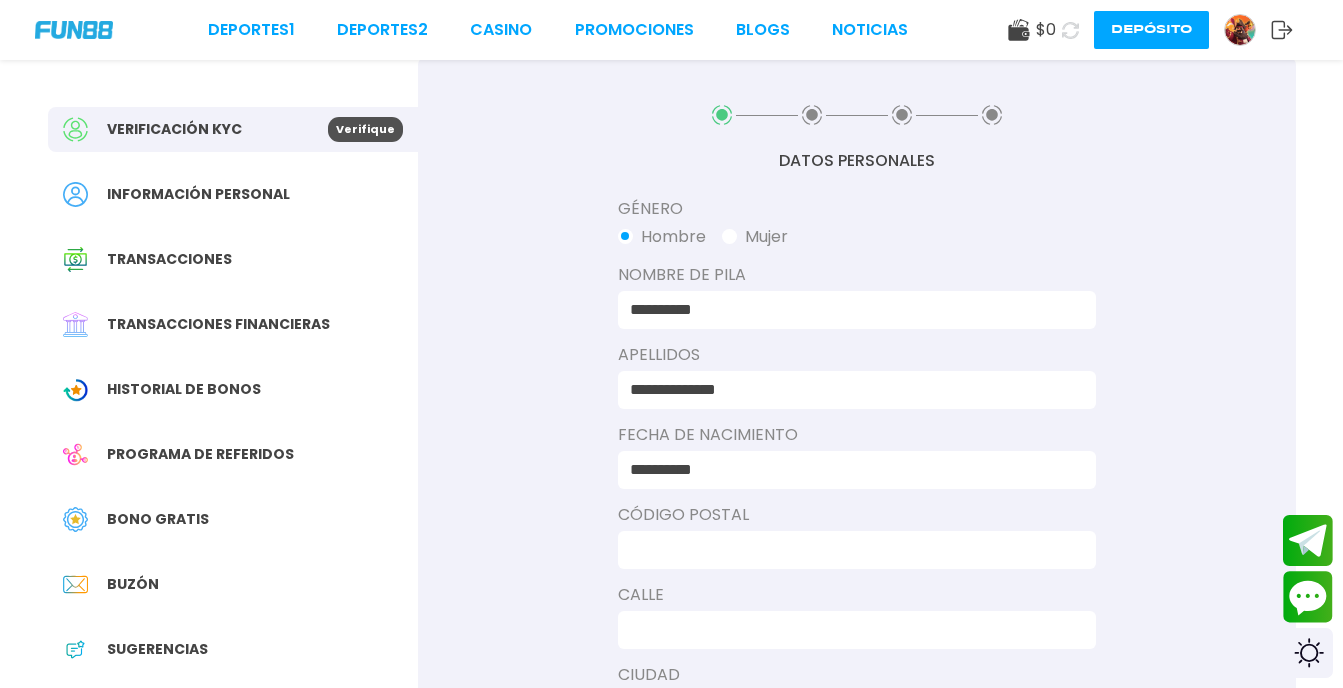 scroll, scrollTop: 80, scrollLeft: 0, axis: vertical 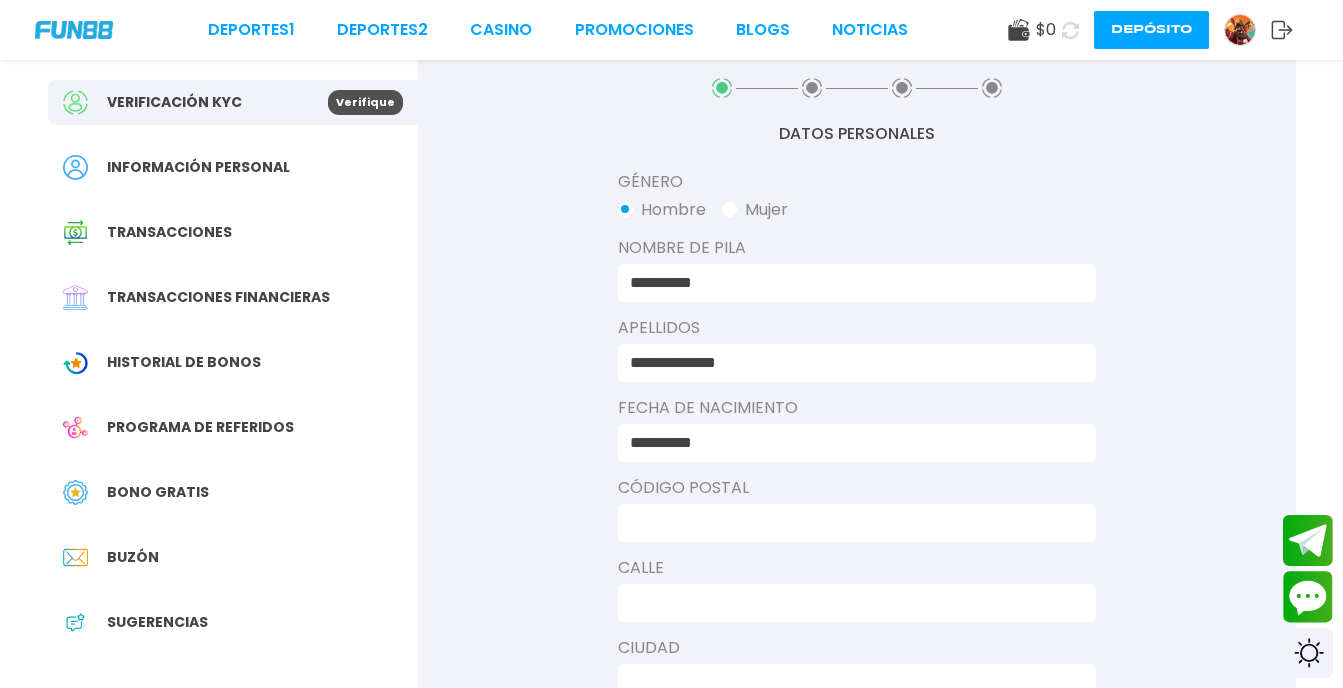 click at bounding box center [851, 523] 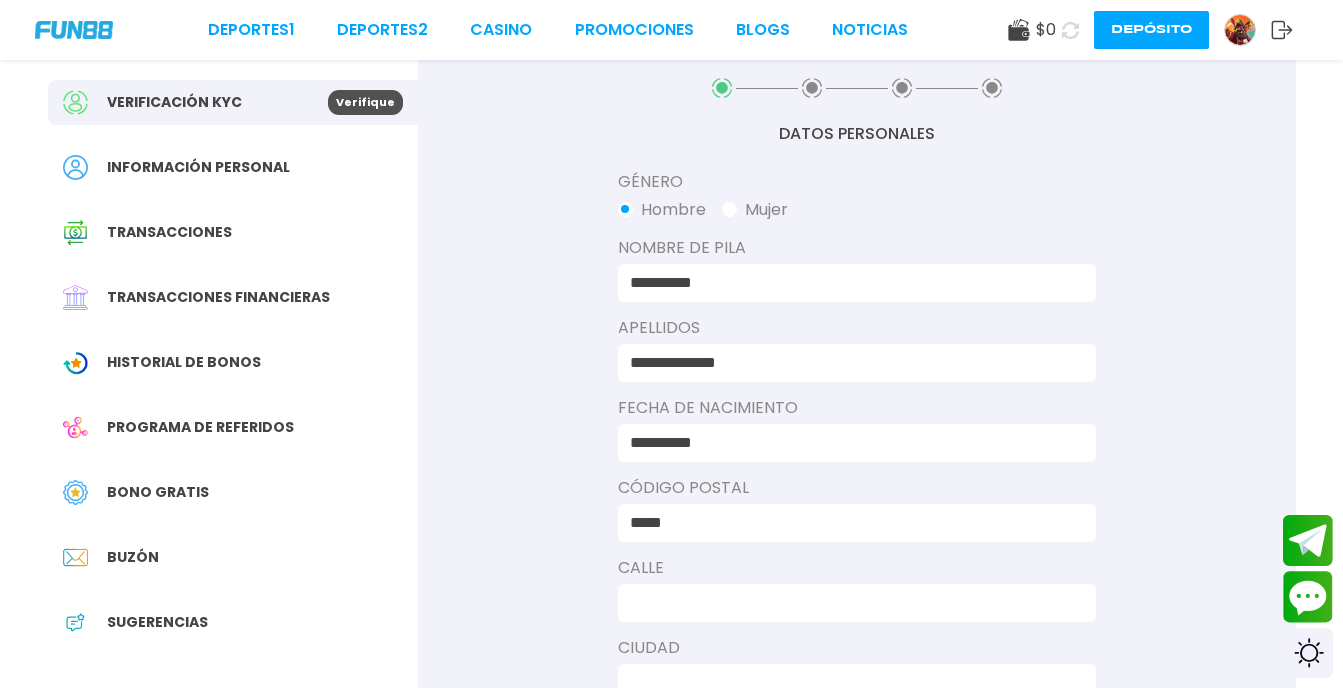 type on "*****" 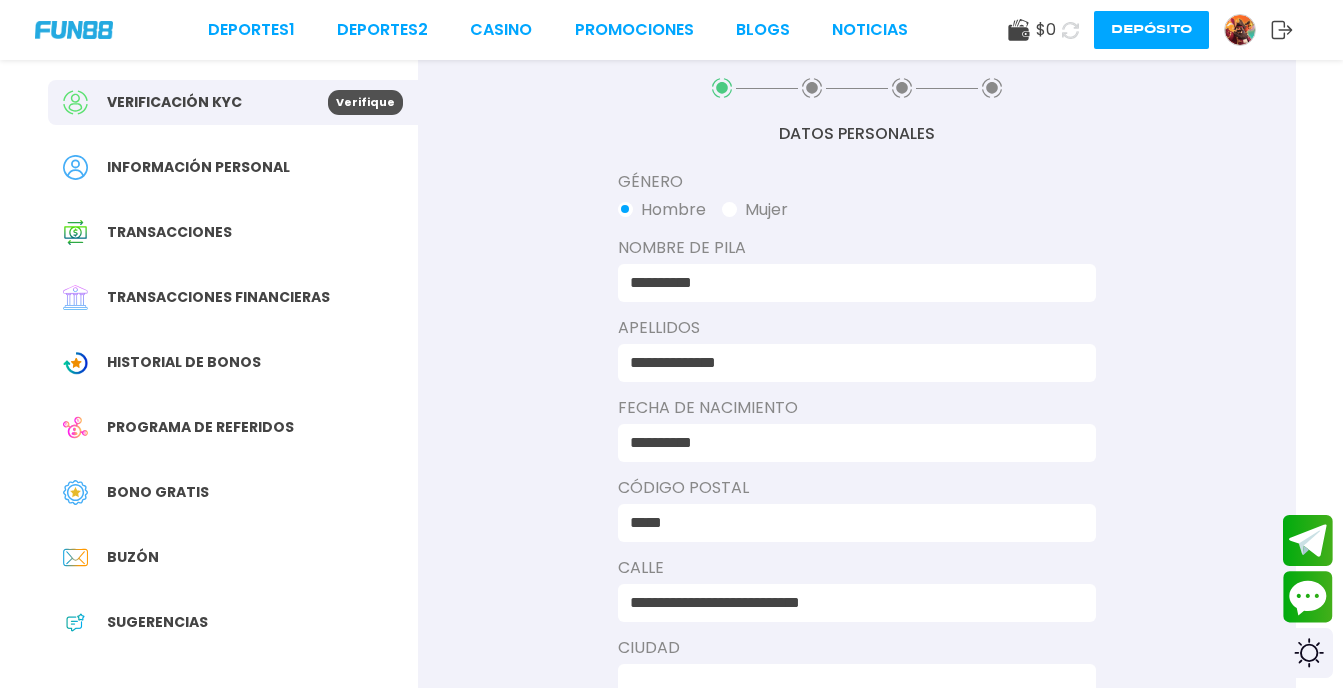 type on "**********" 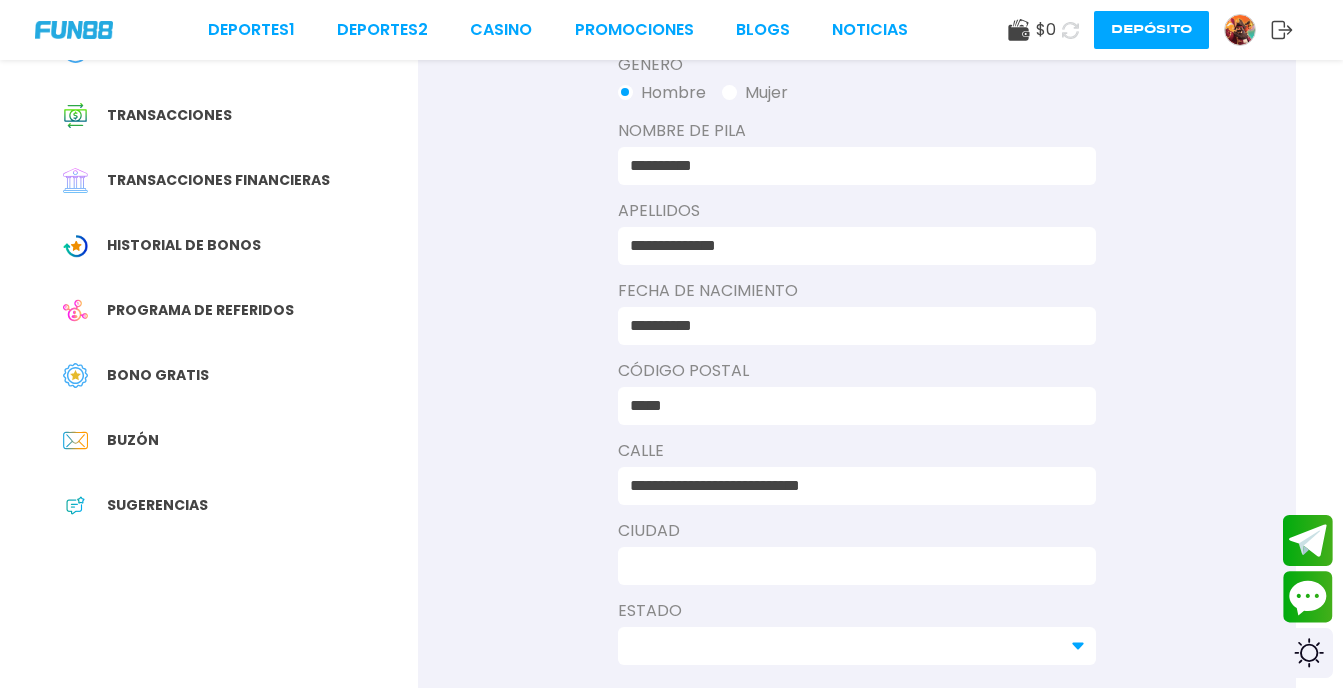 scroll, scrollTop: 200, scrollLeft: 0, axis: vertical 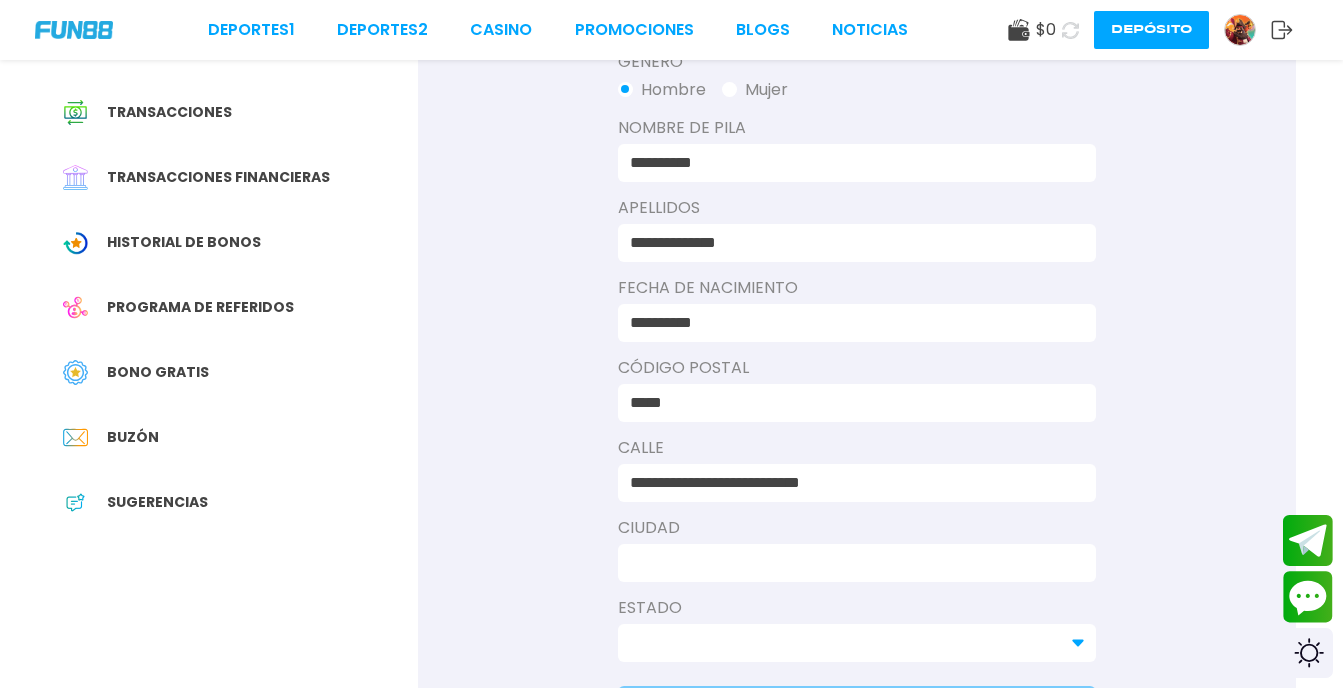 click at bounding box center (857, 563) 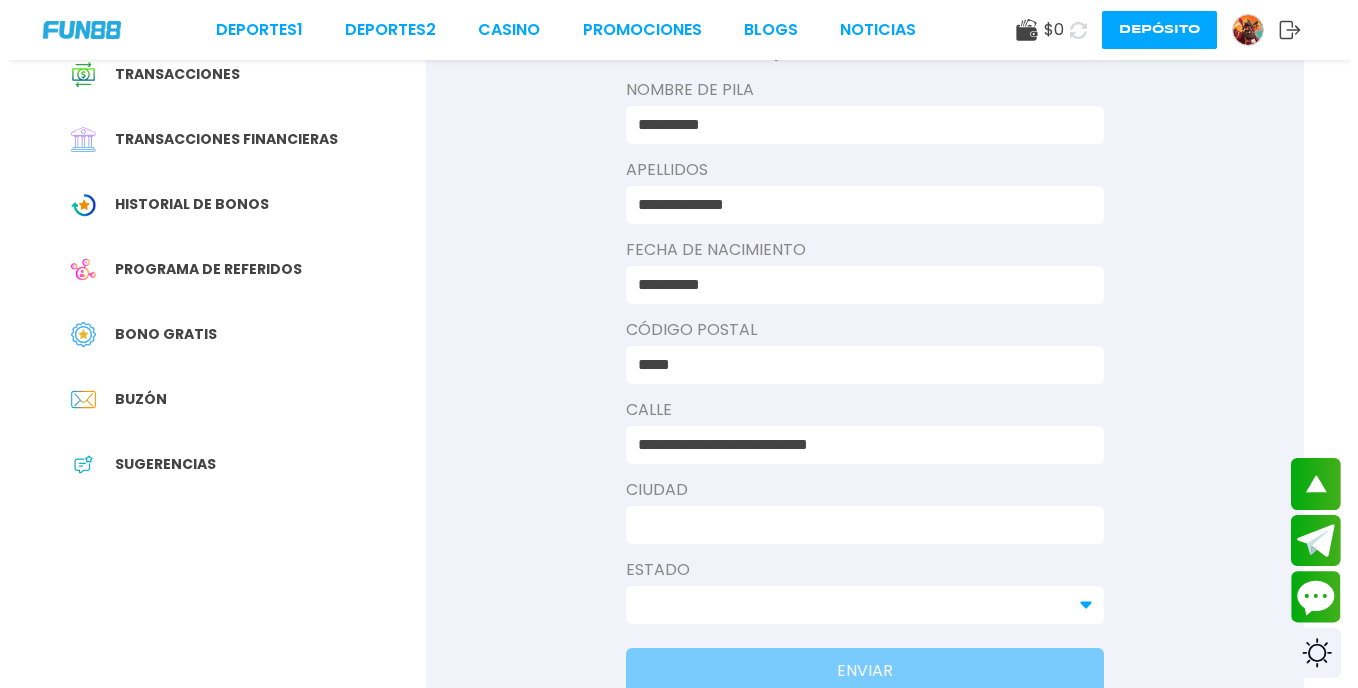 scroll, scrollTop: 240, scrollLeft: 0, axis: vertical 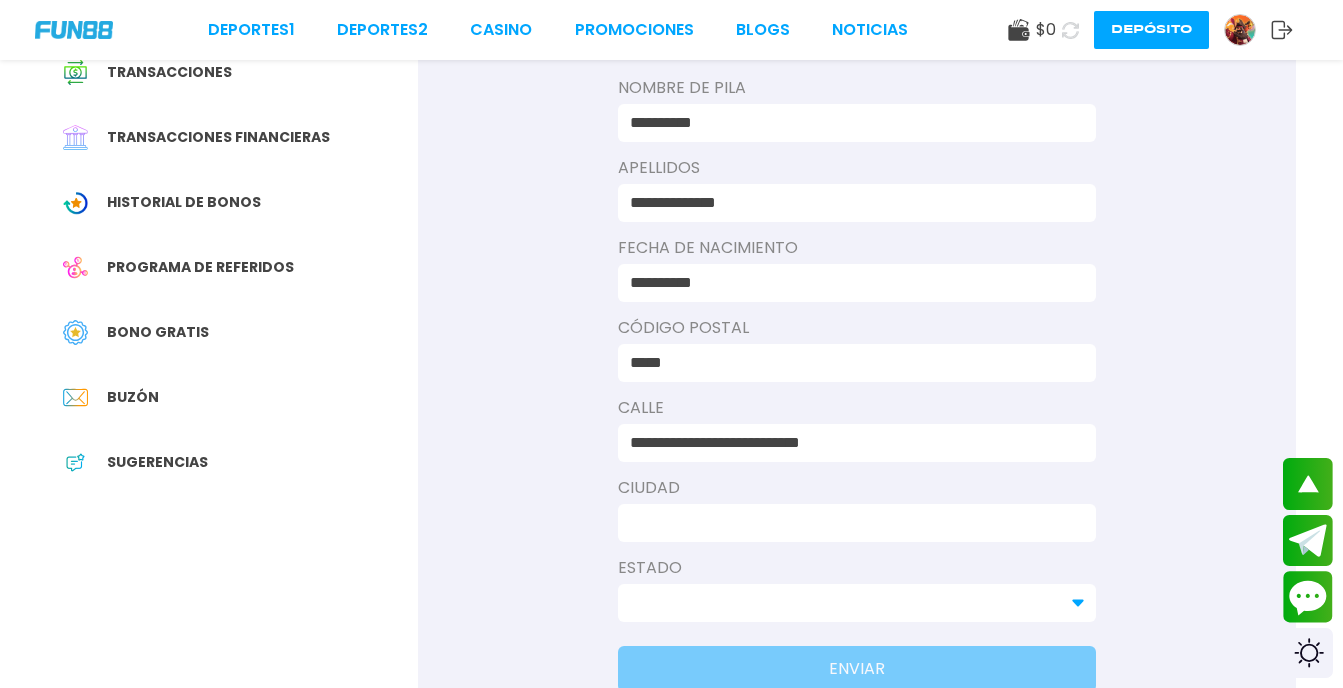 click at bounding box center (851, 523) 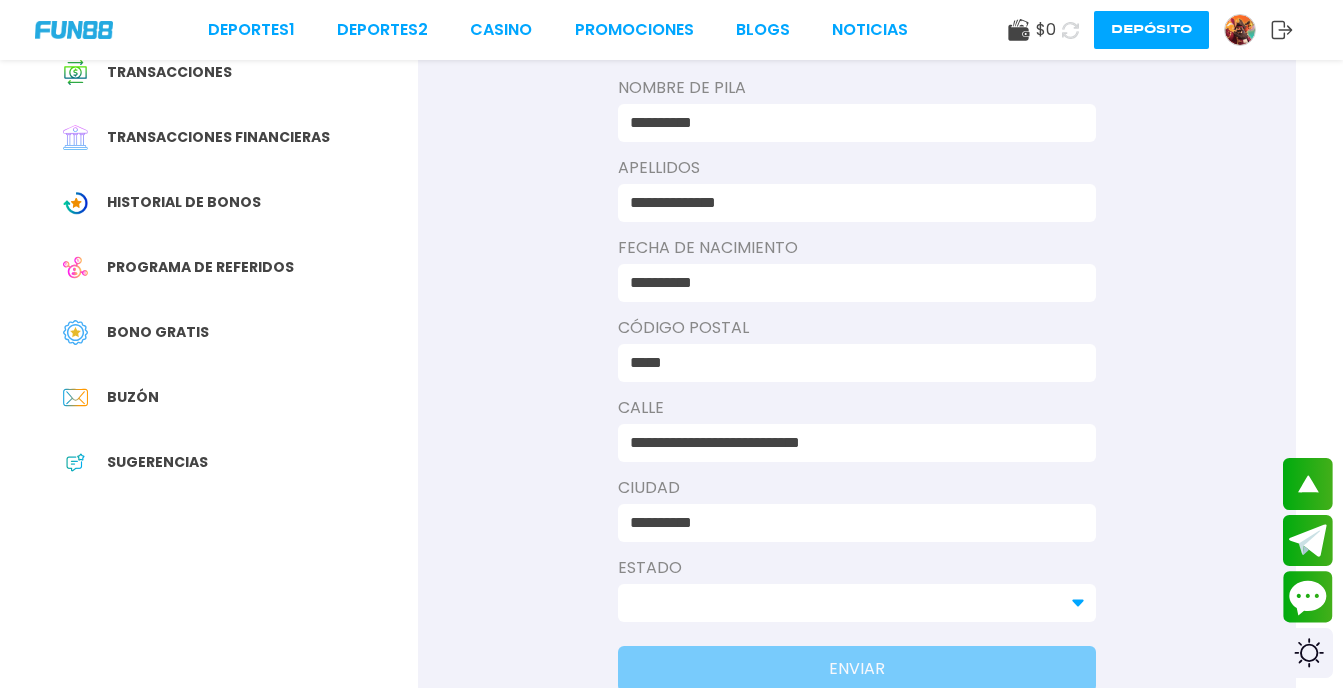 type on "**********" 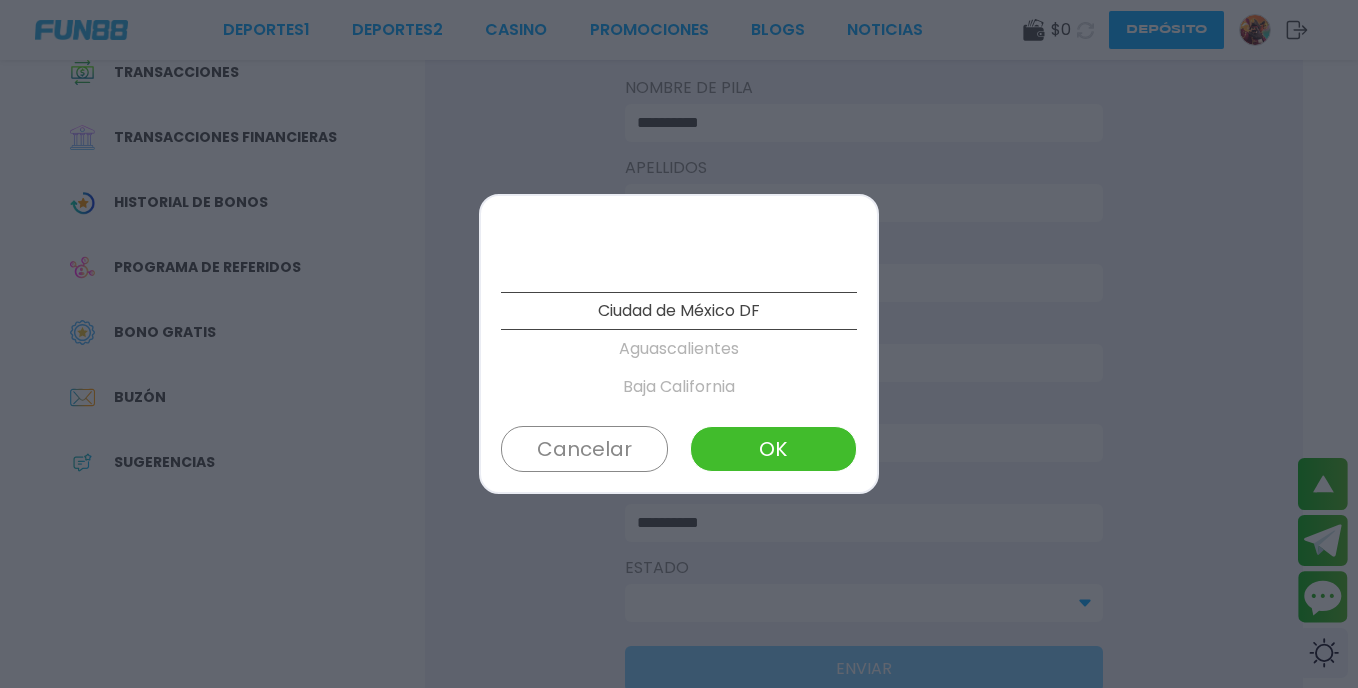 click on "Ciudad de México DF" at bounding box center (679, 311) 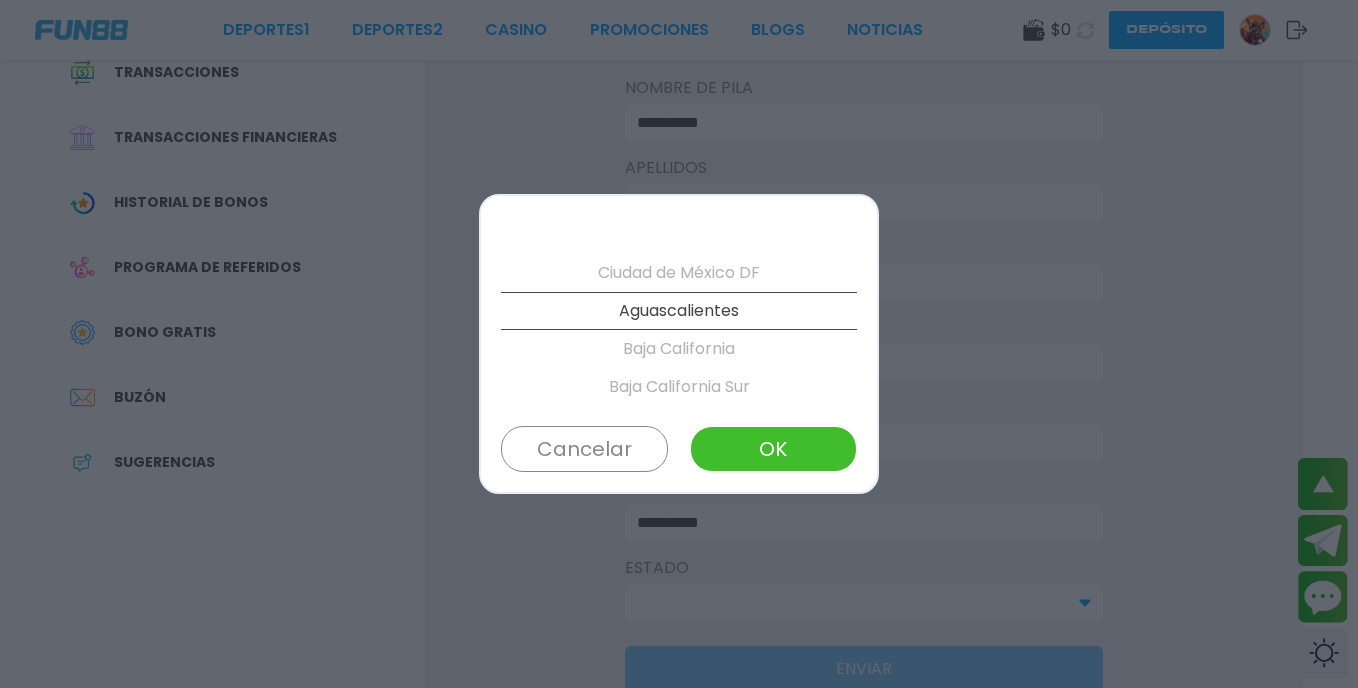click on "Baja California" at bounding box center [679, 349] 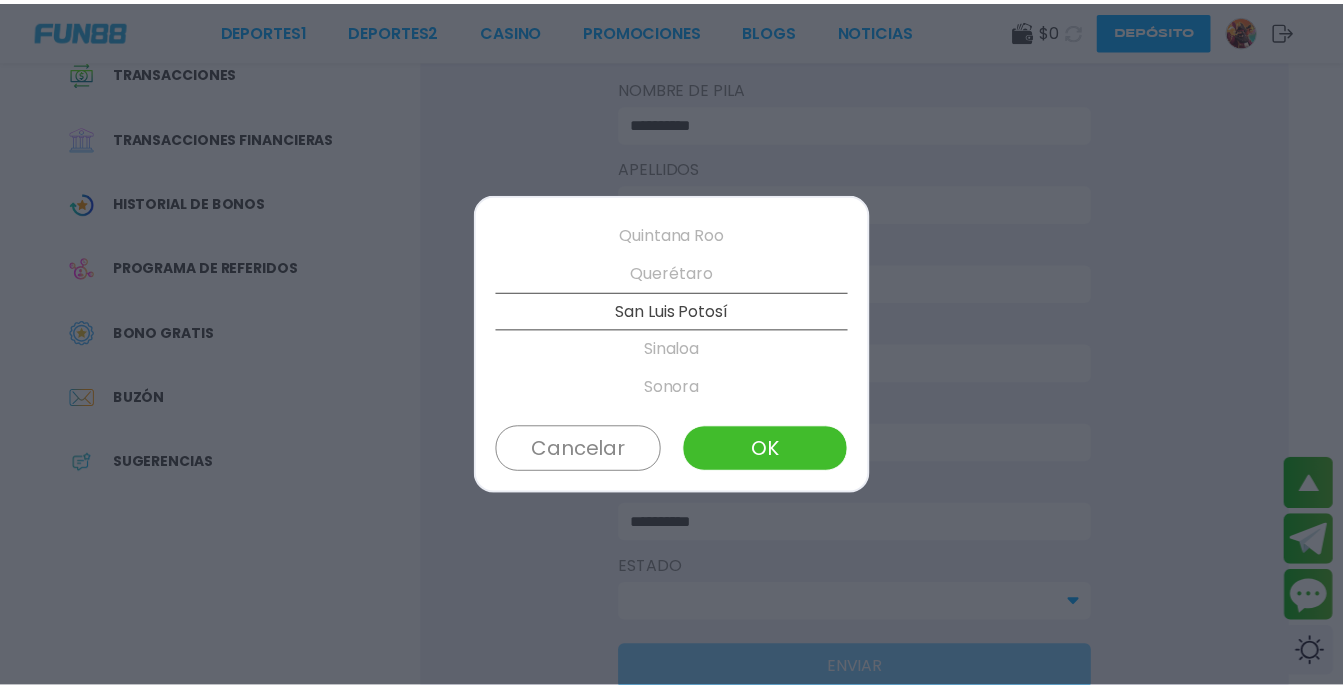 scroll, scrollTop: 912, scrollLeft: 0, axis: vertical 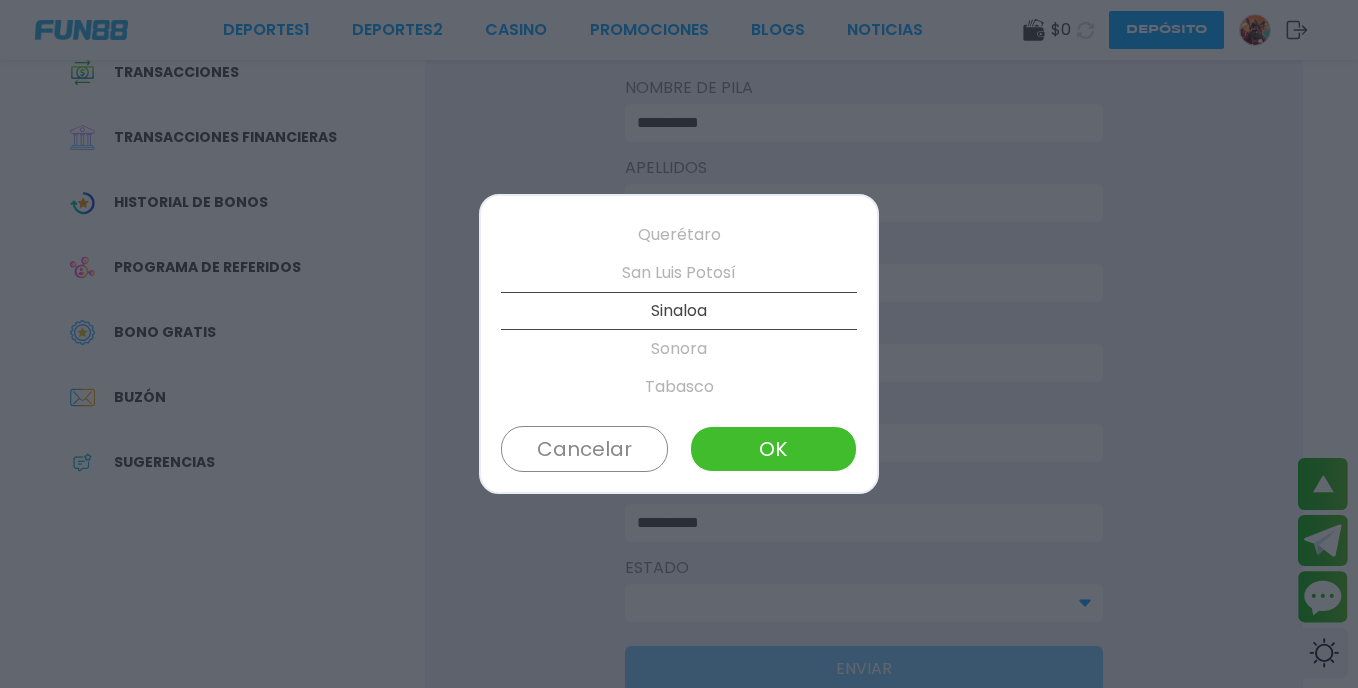 click on "OK" at bounding box center (773, 449) 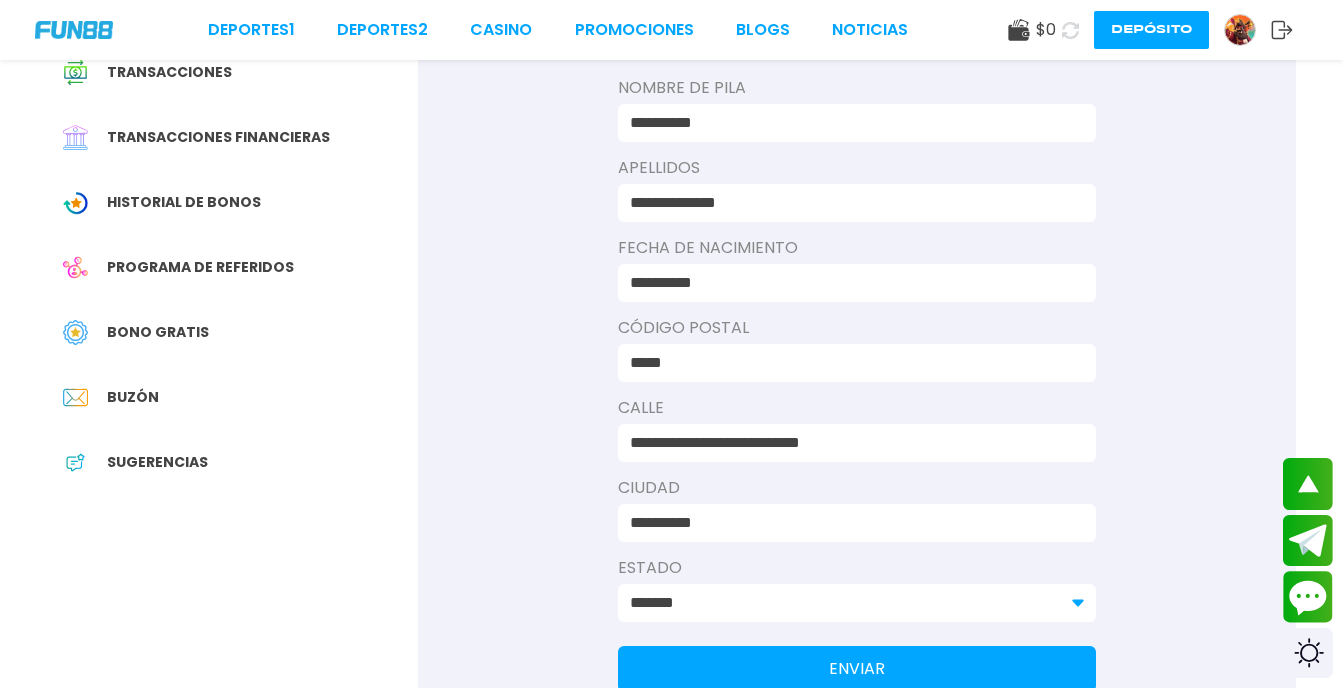 click on "ENVIAR" at bounding box center [857, 669] 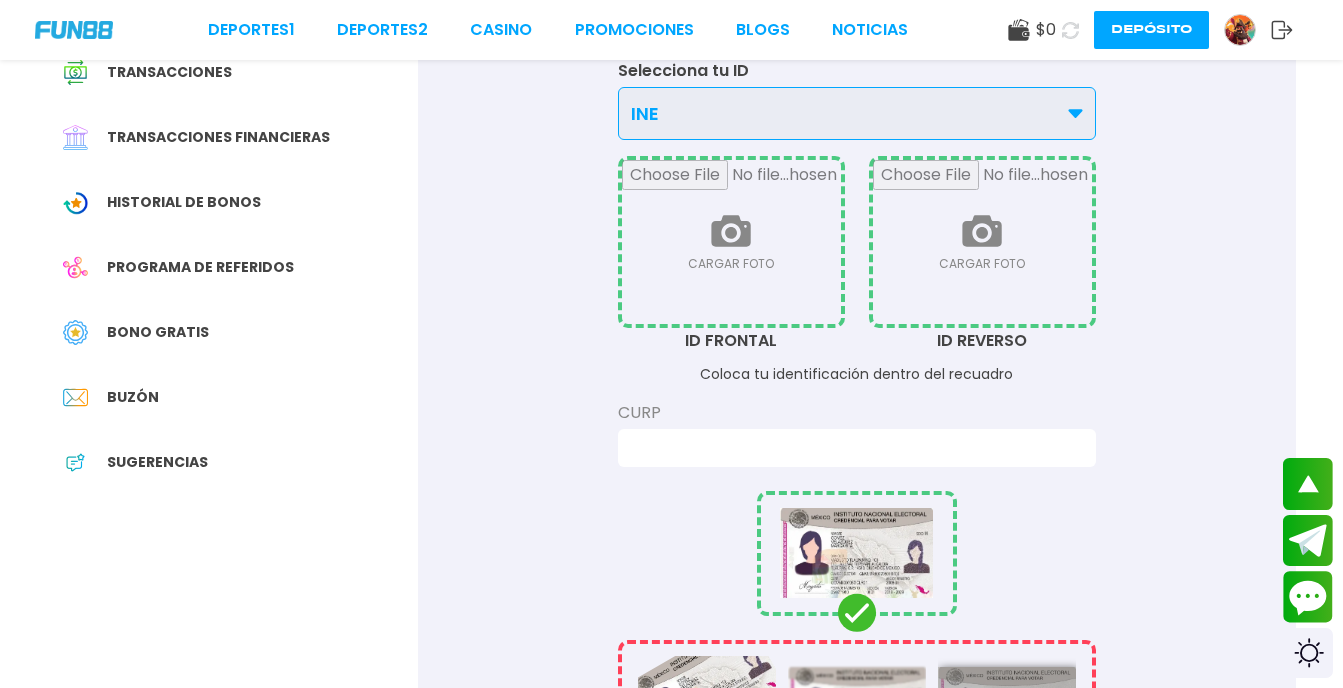 scroll, scrollTop: 160, scrollLeft: 0, axis: vertical 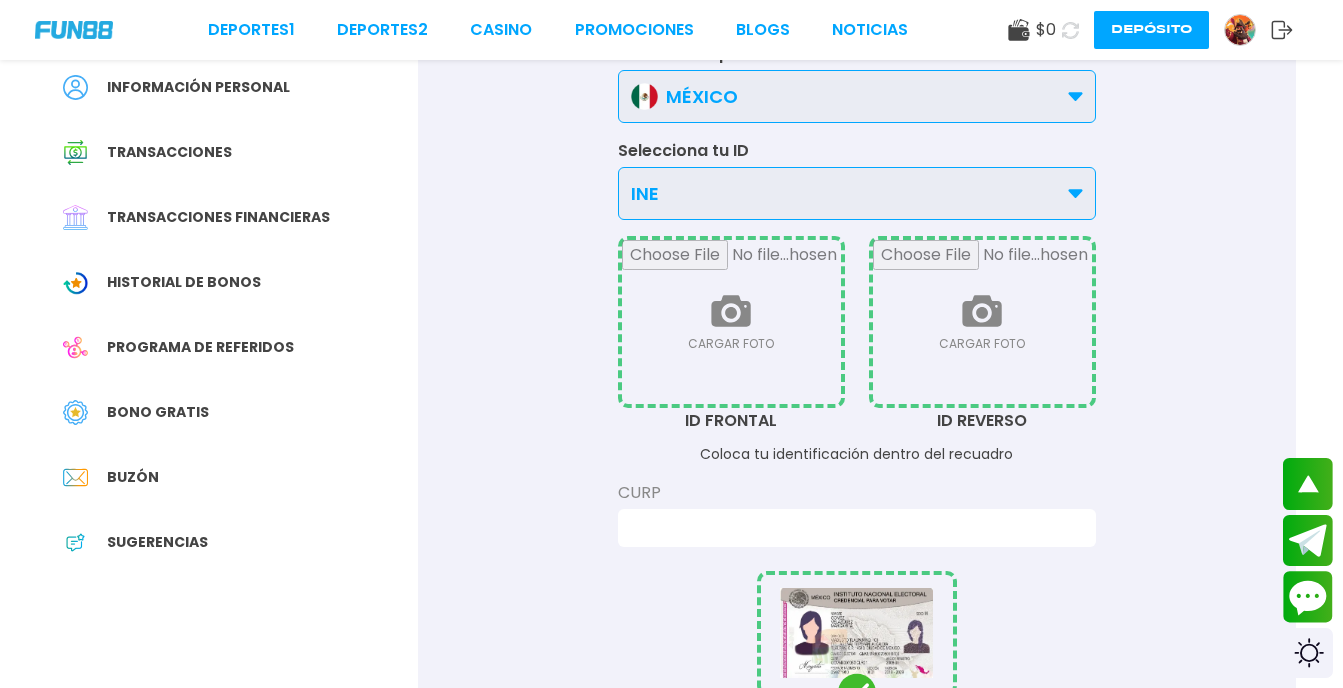 click at bounding box center (731, 322) 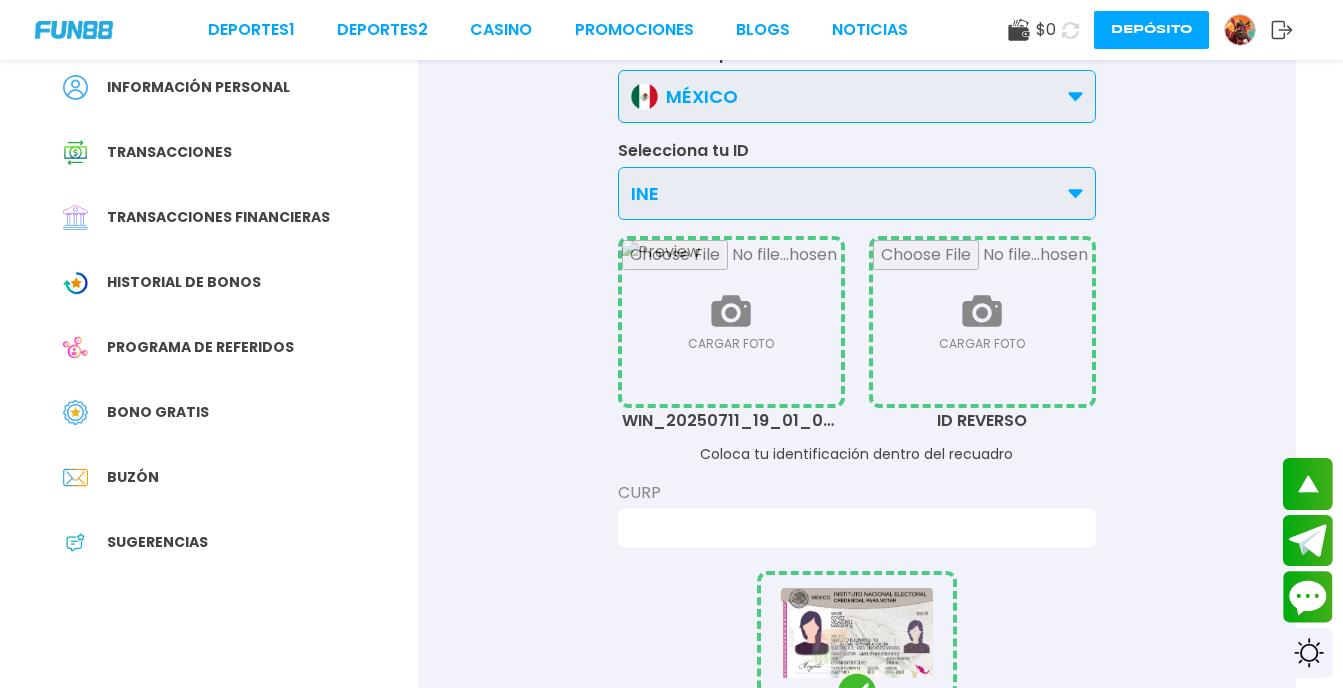 click at bounding box center (982, 322) 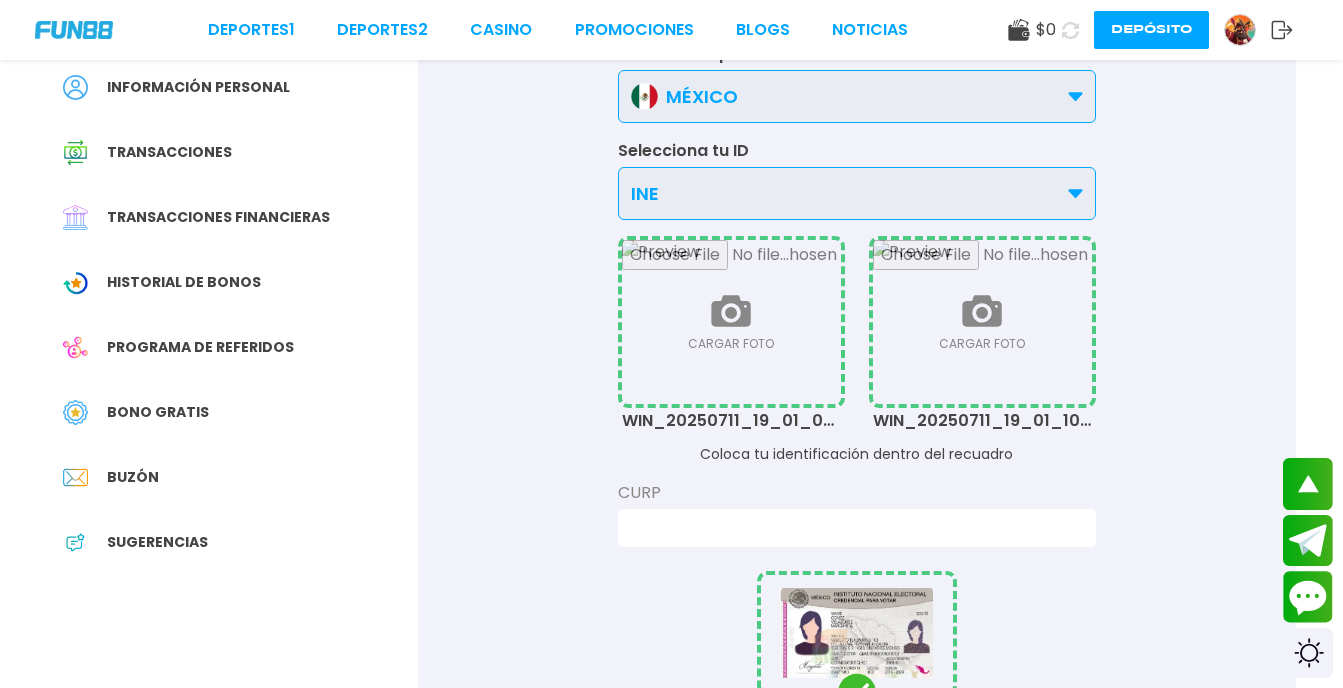 click on "CURP" at bounding box center [857, 493] 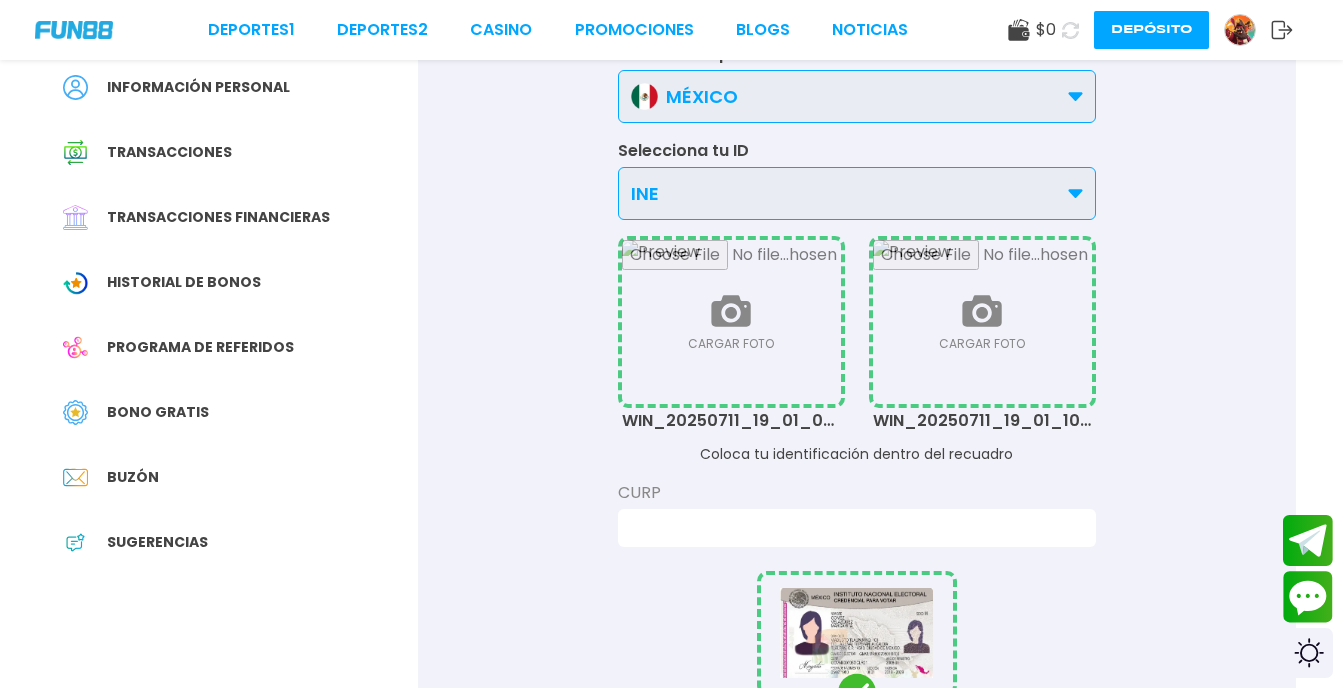 scroll, scrollTop: 200, scrollLeft: 0, axis: vertical 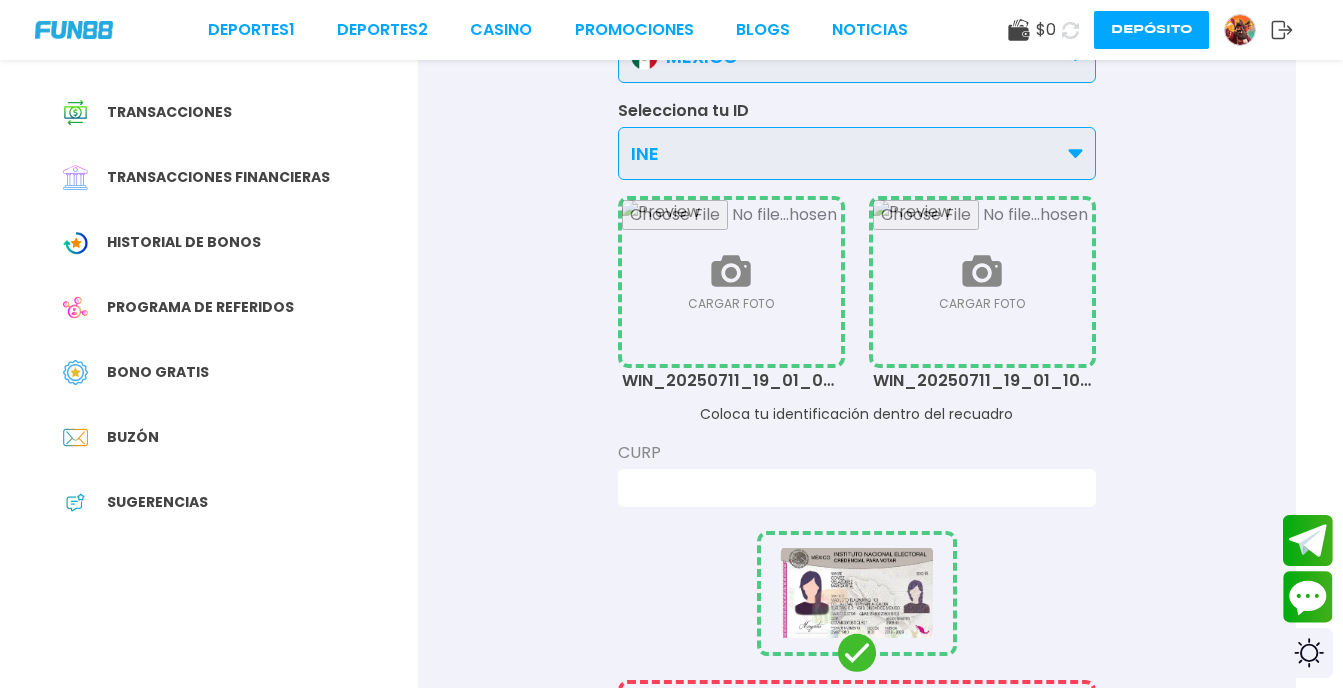 drag, startPoint x: 650, startPoint y: 472, endPoint x: 646, endPoint y: 492, distance: 20.396078 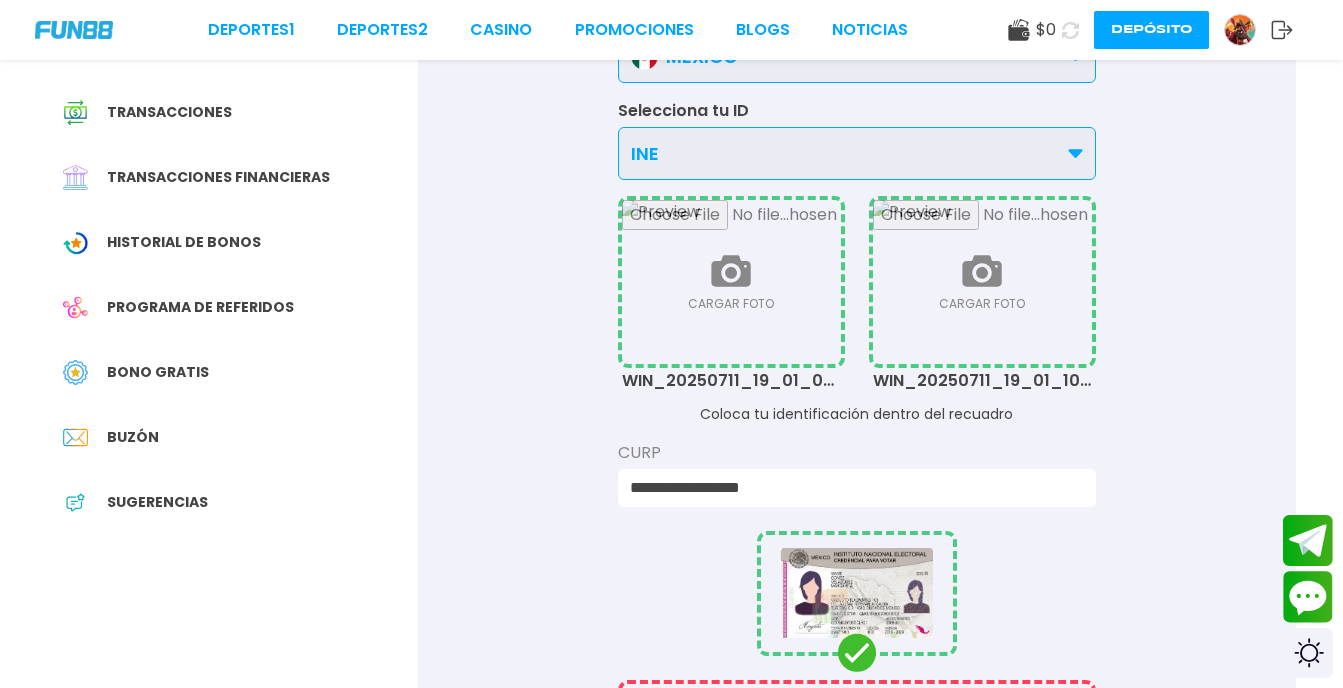 type on "**********" 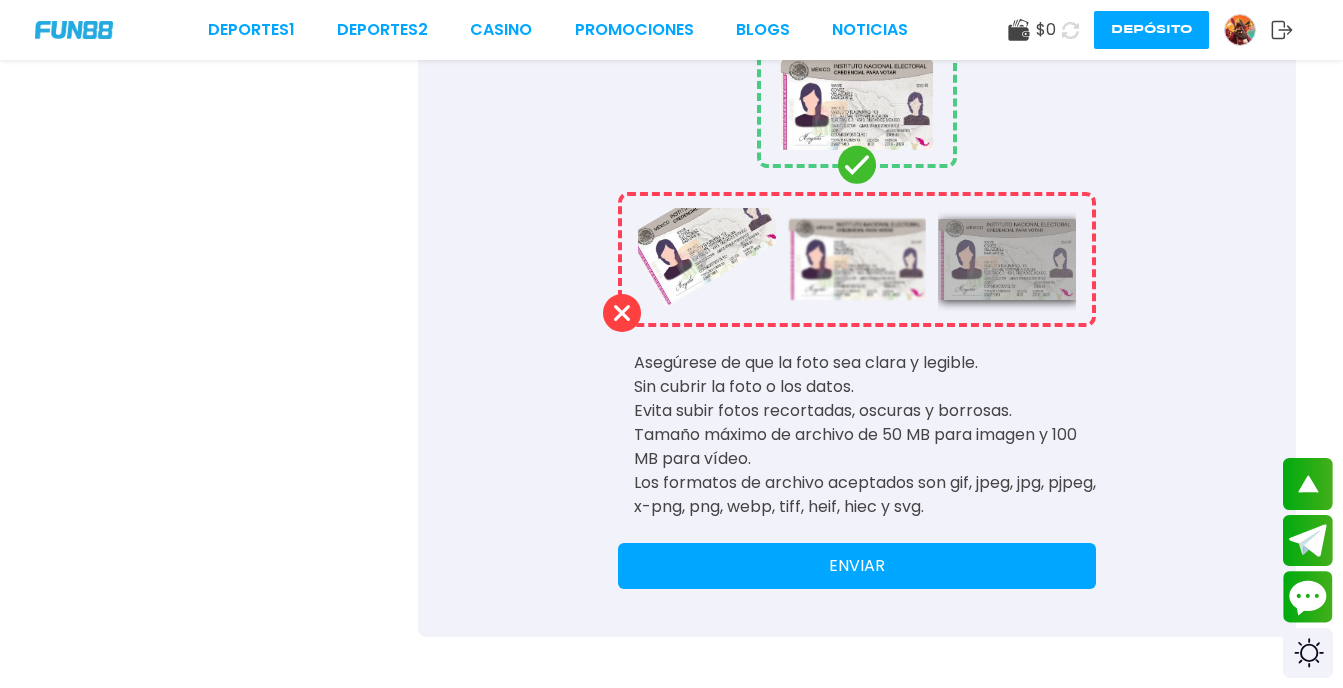 scroll, scrollTop: 760, scrollLeft: 0, axis: vertical 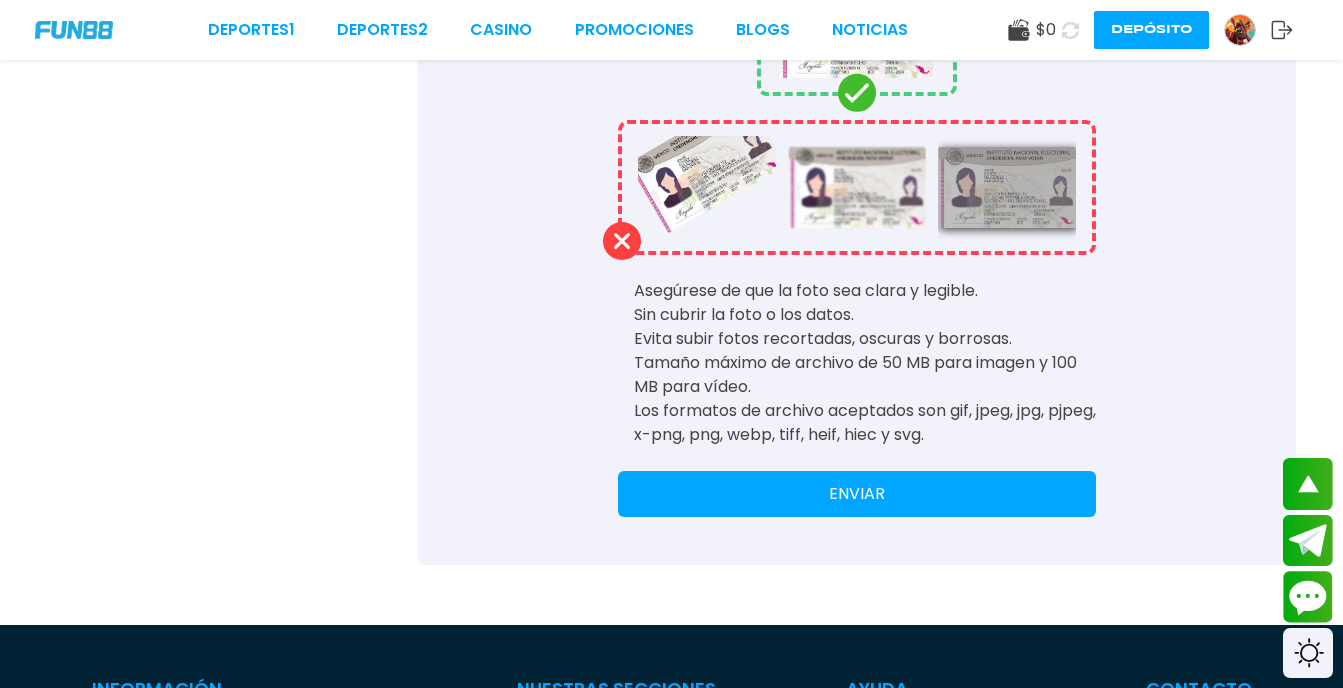 drag, startPoint x: 930, startPoint y: 545, endPoint x: 888, endPoint y: 497, distance: 63.780876 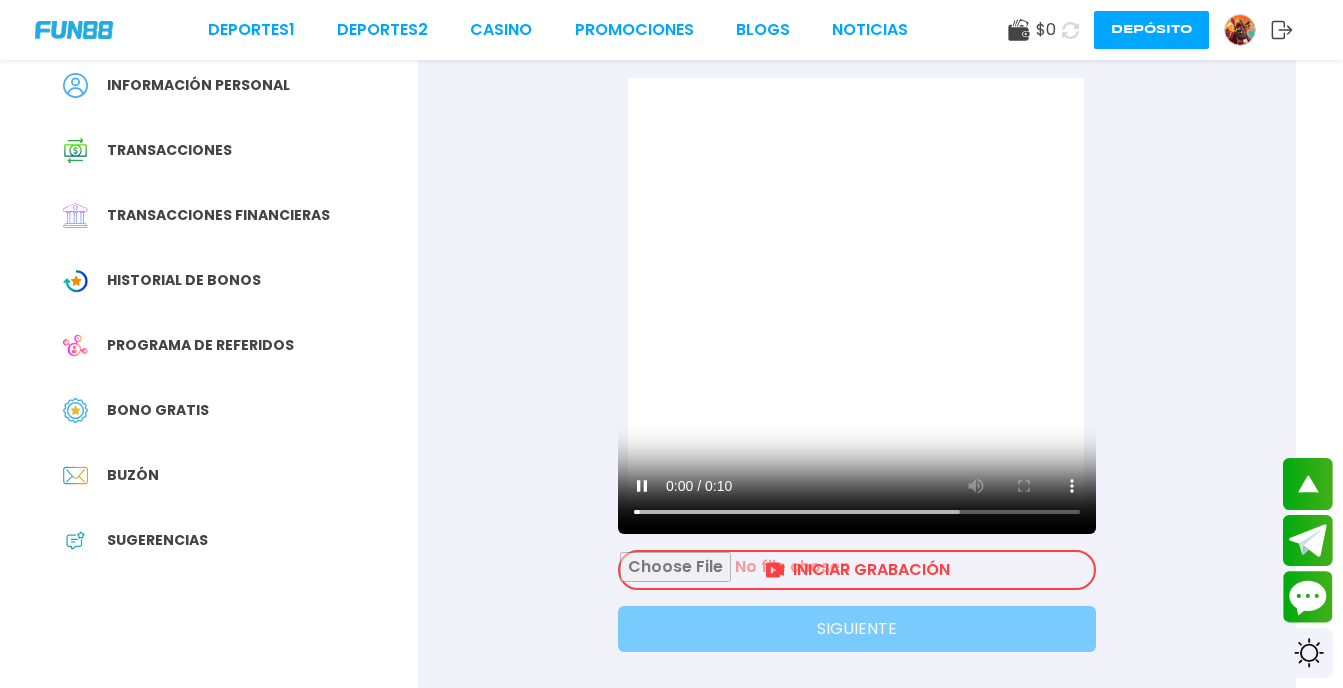 scroll, scrollTop: 160, scrollLeft: 0, axis: vertical 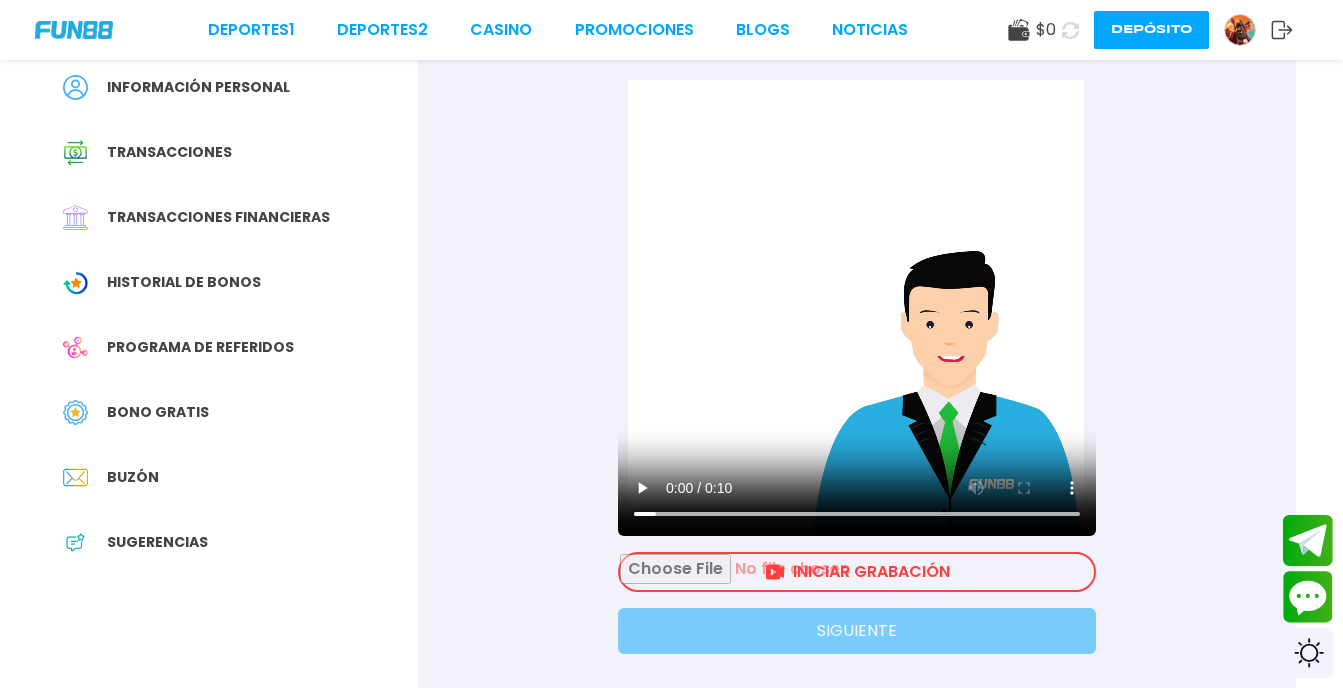click at bounding box center (857, 572) 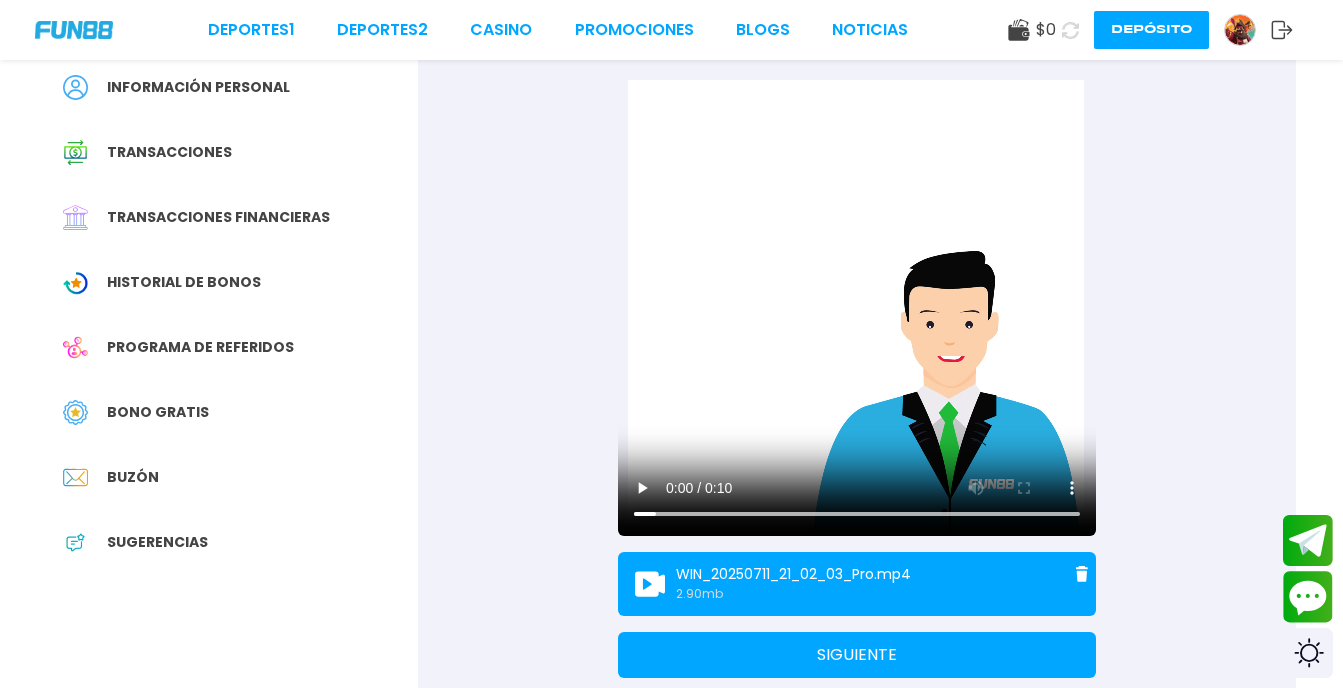 click on "SIGUIENTE" at bounding box center [857, 655] 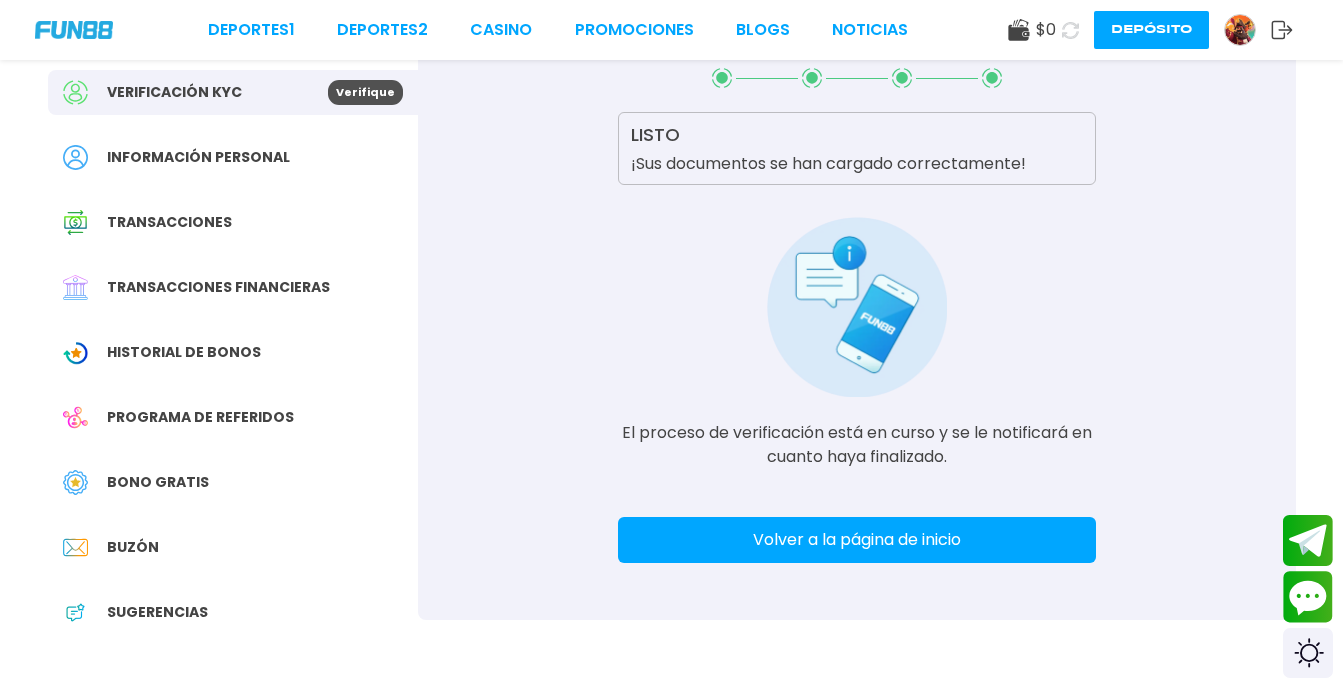 scroll, scrollTop: 0, scrollLeft: 0, axis: both 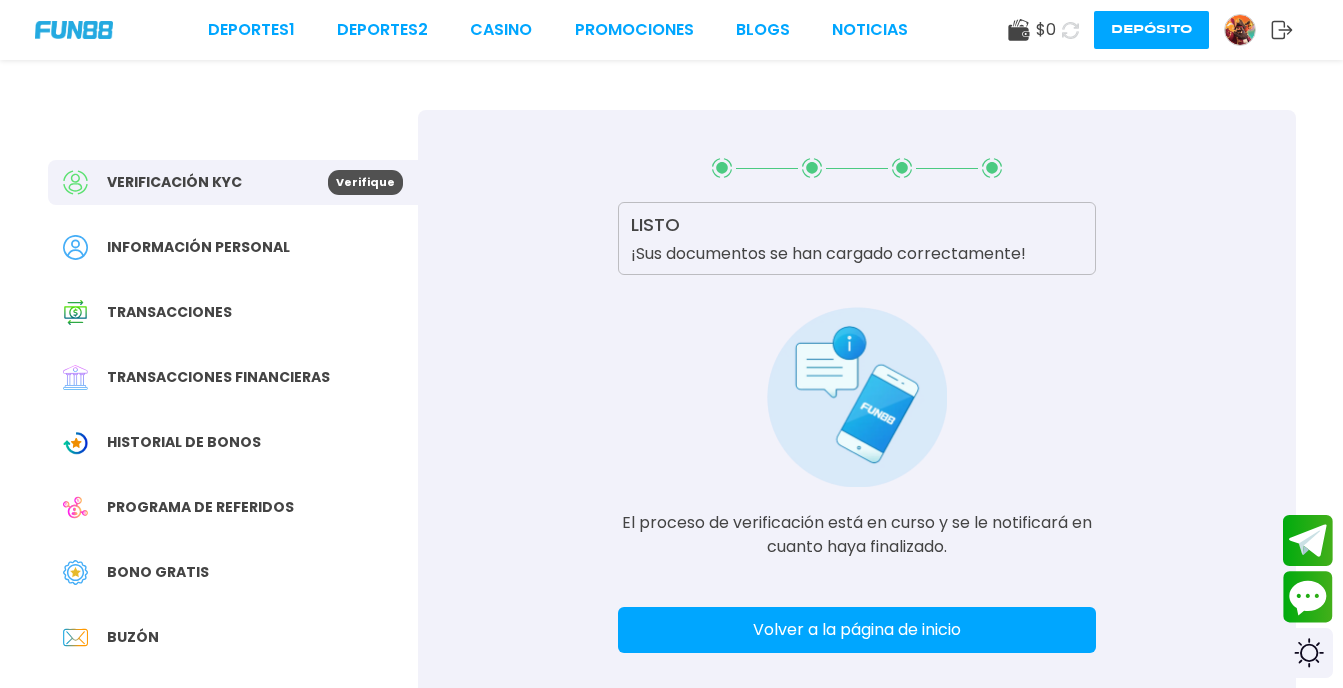 click on "Volver a la página de inicio" at bounding box center (857, 630) 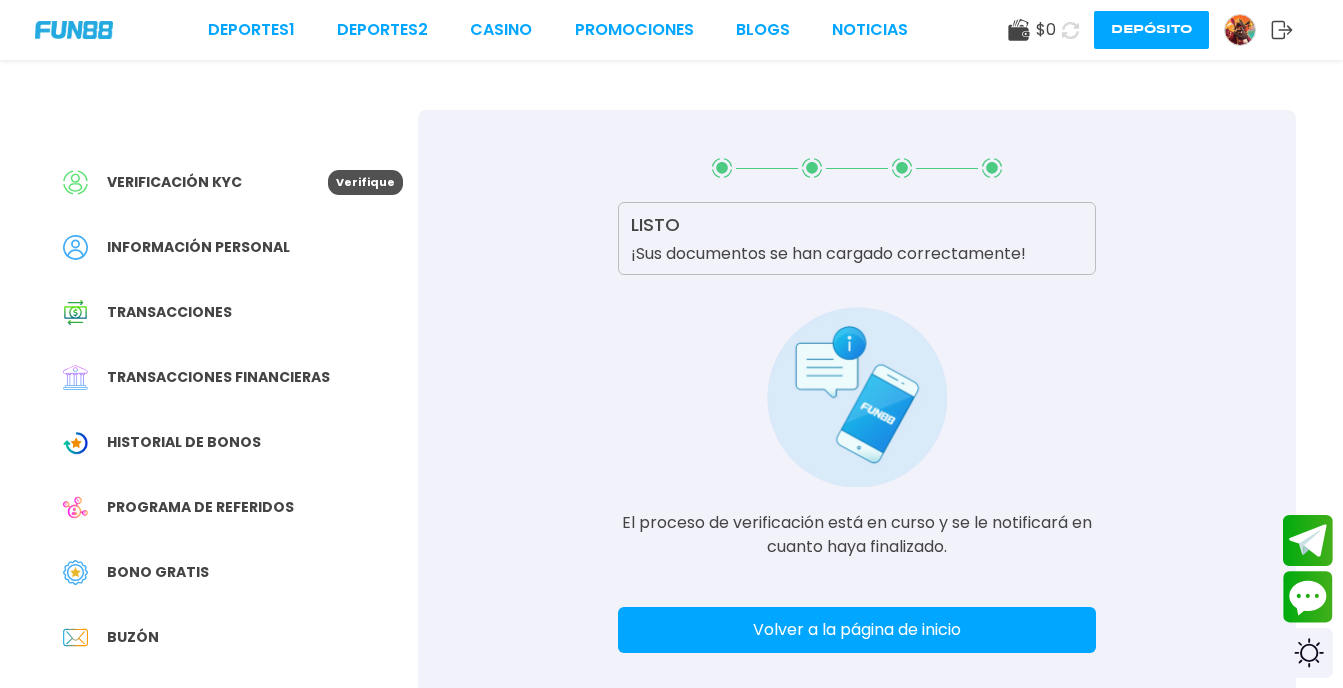 click on "Volver a la página de inicio" at bounding box center (857, 630) 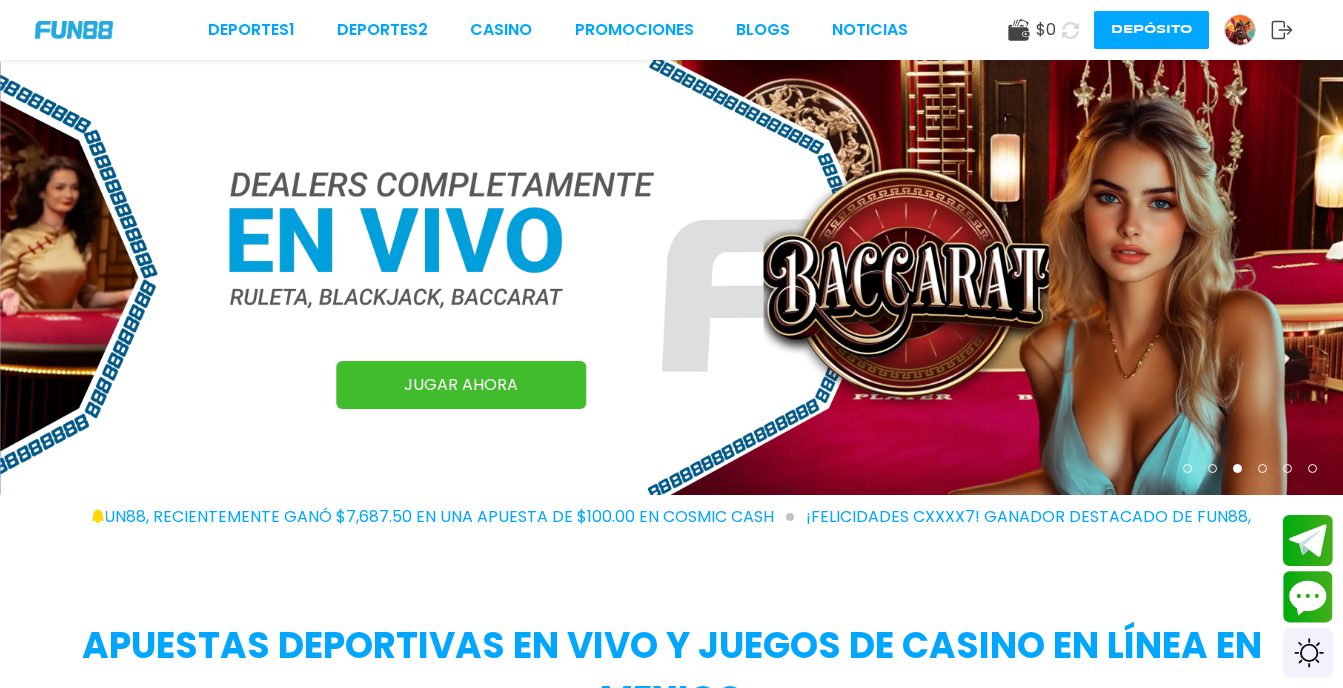 click at bounding box center (1240, 30) 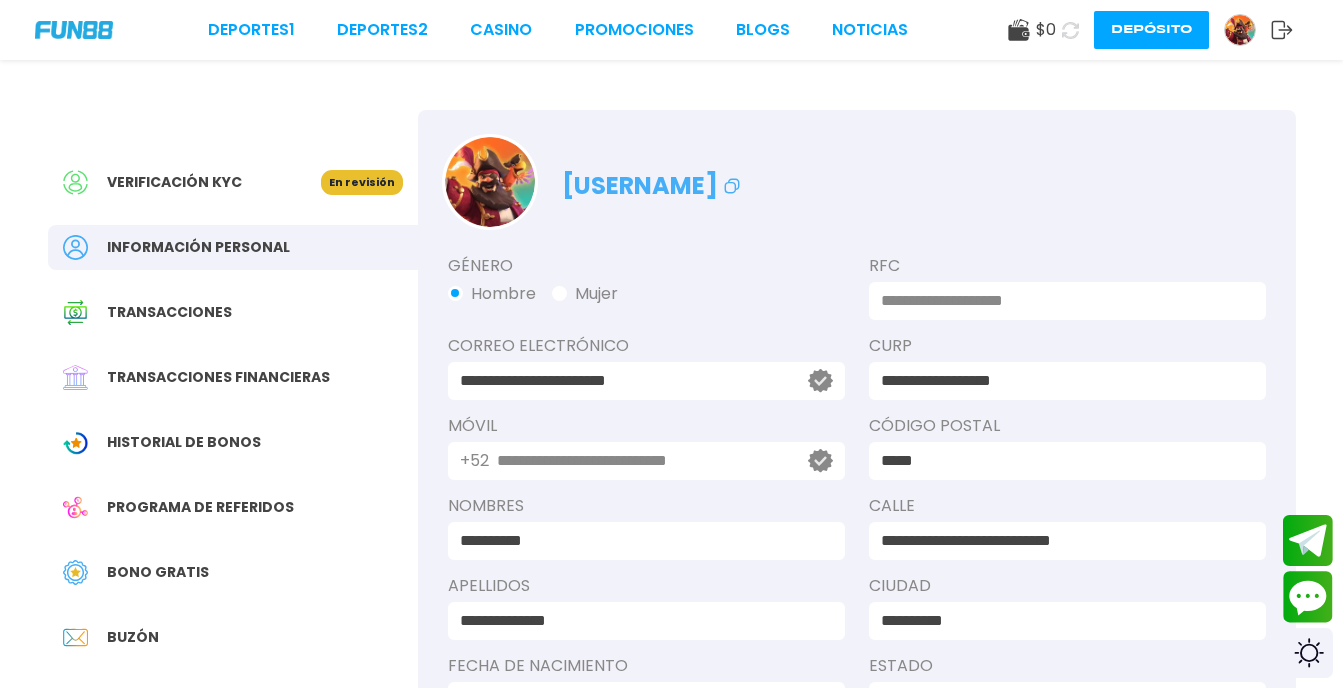 click at bounding box center (85, 182) 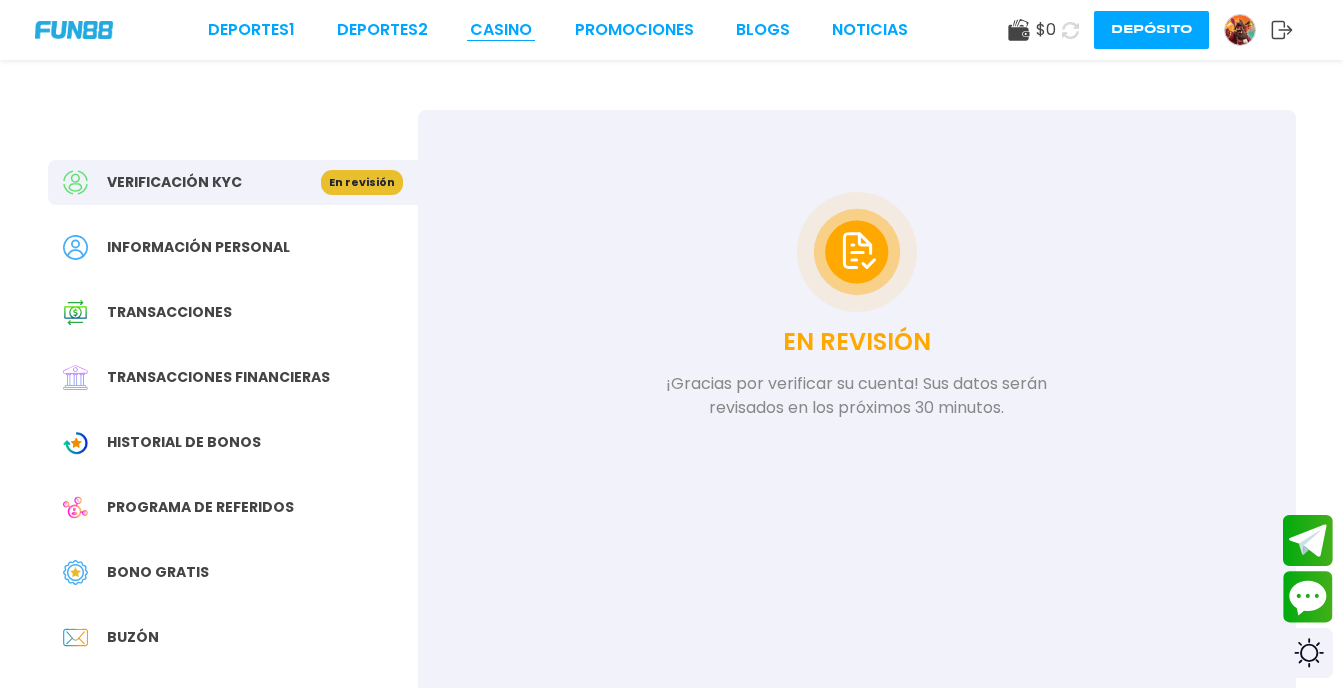 click on "CASINO" at bounding box center [501, 30] 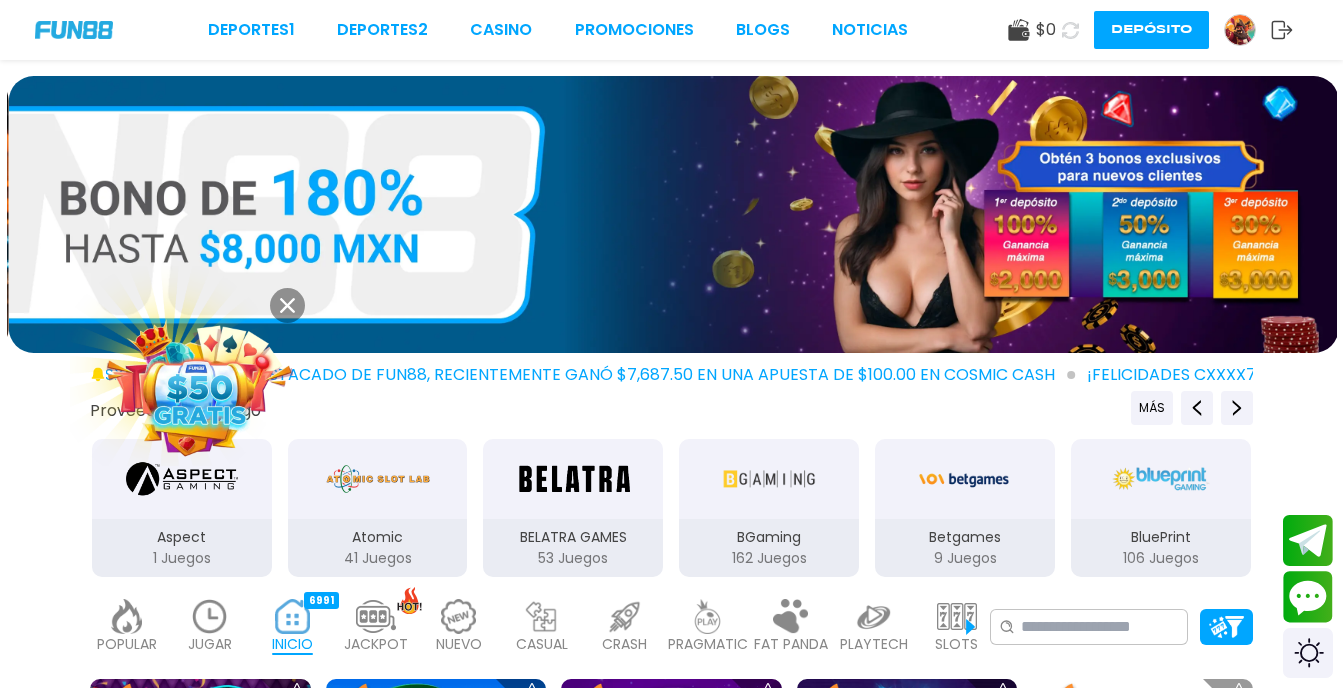 click at bounding box center [1240, 30] 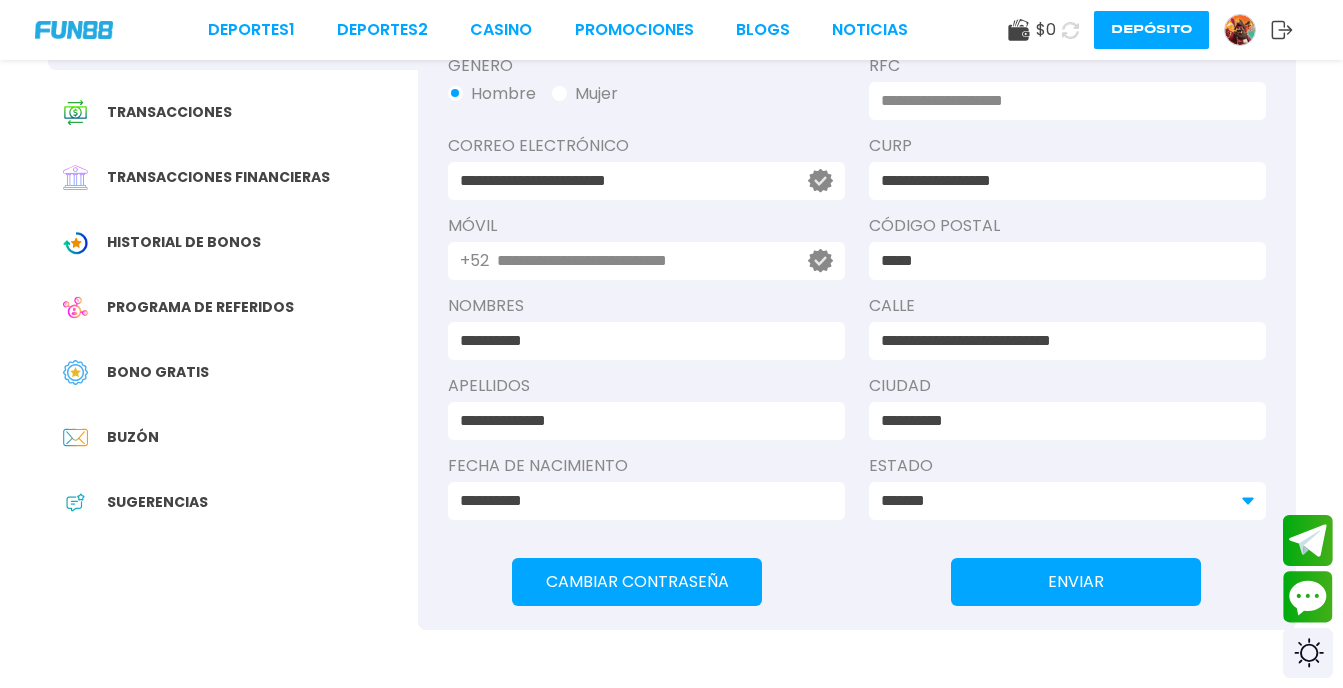 scroll, scrollTop: 0, scrollLeft: 0, axis: both 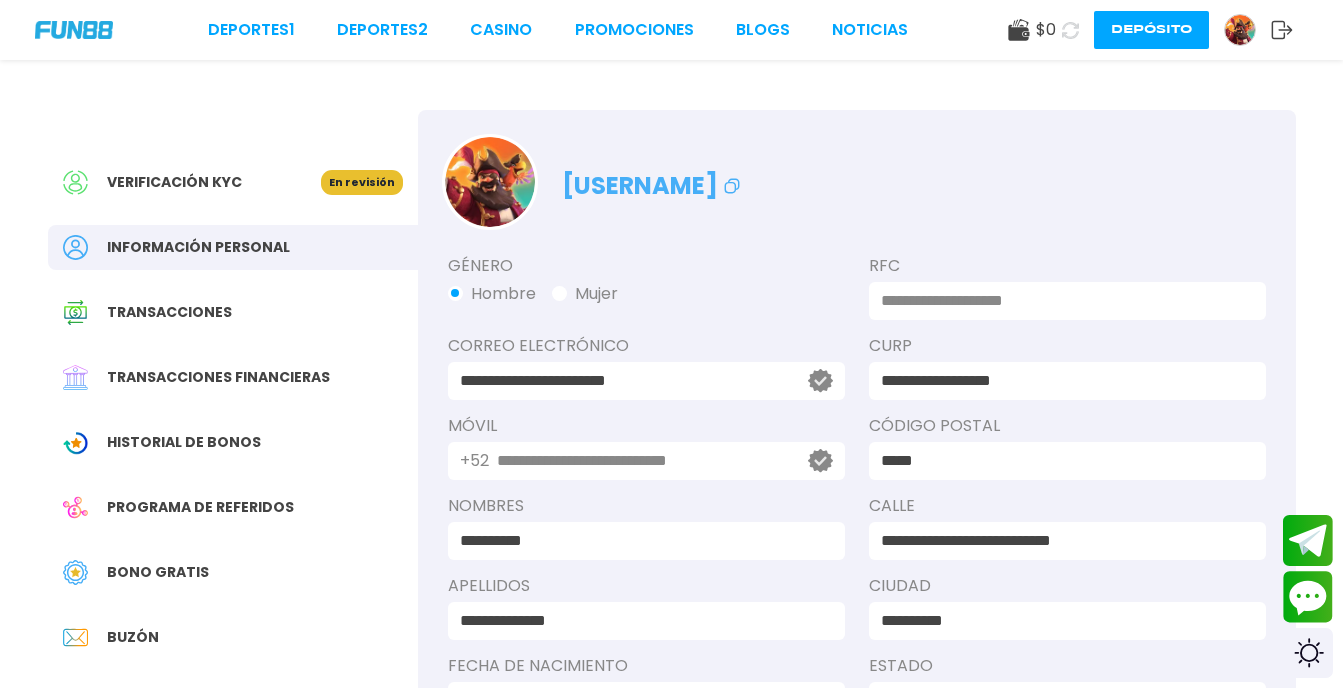 click 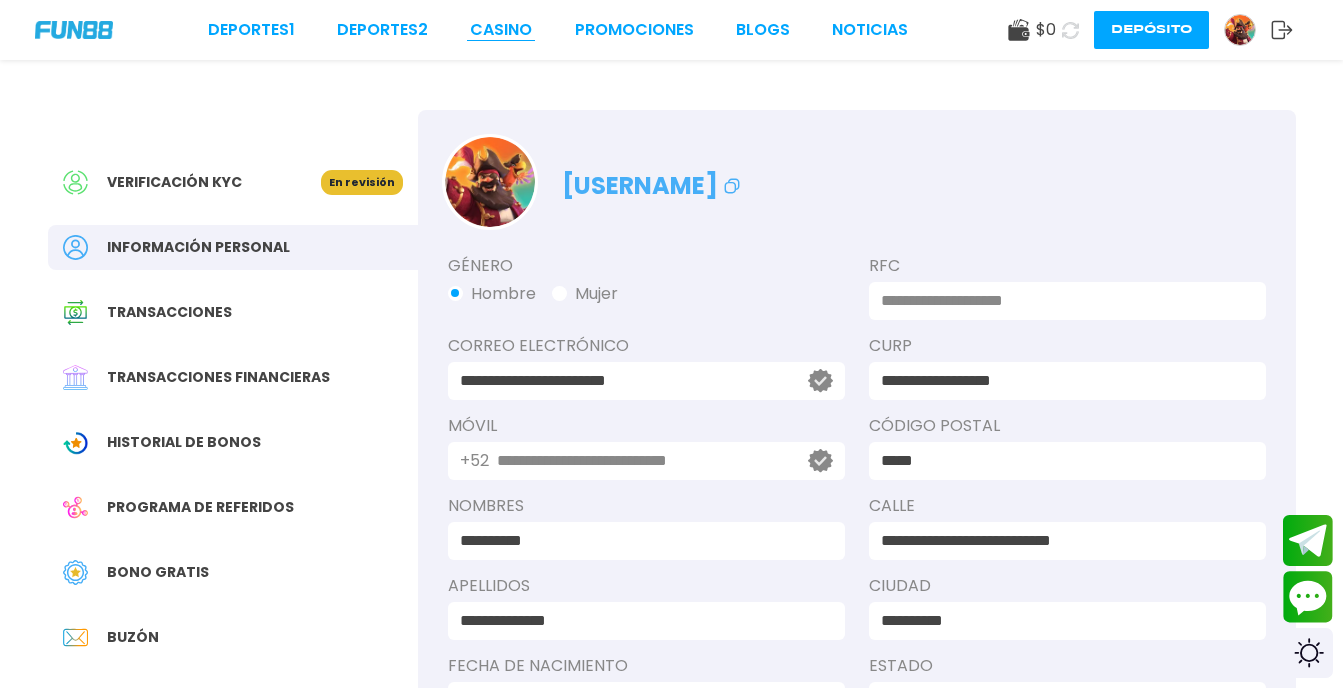 click on "CASINO" at bounding box center (501, 30) 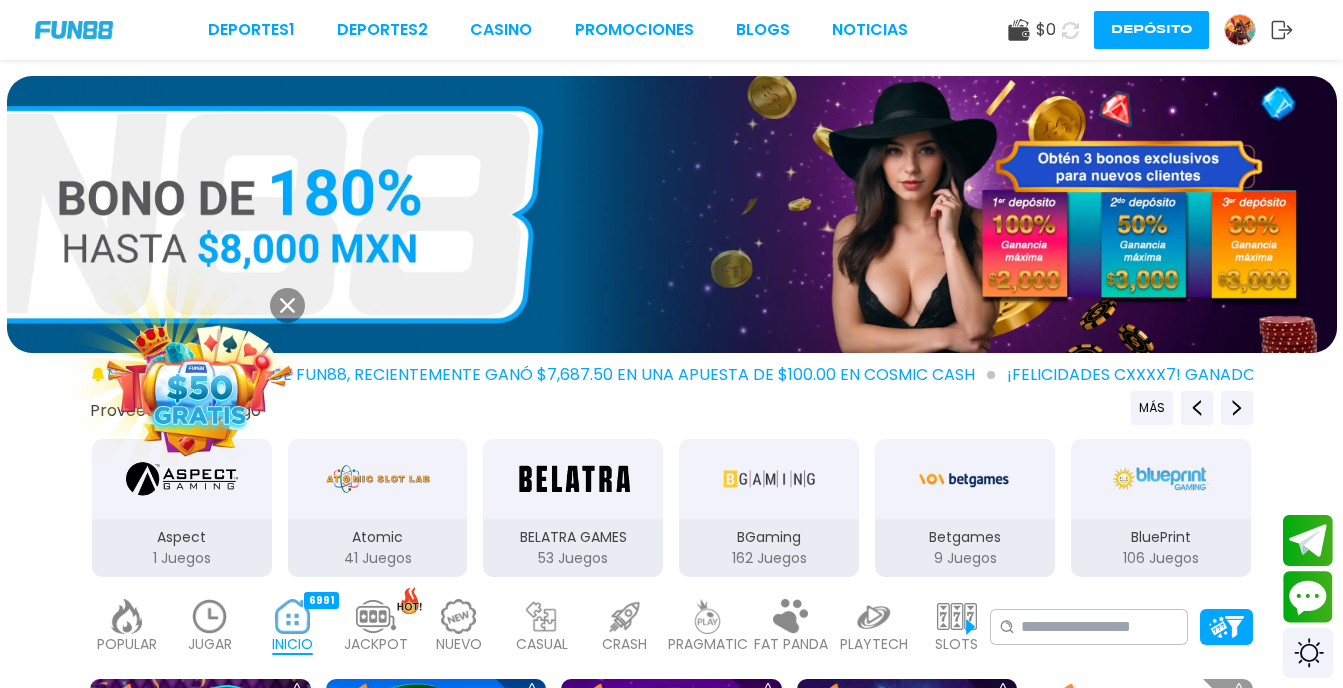 click at bounding box center [200, 388] 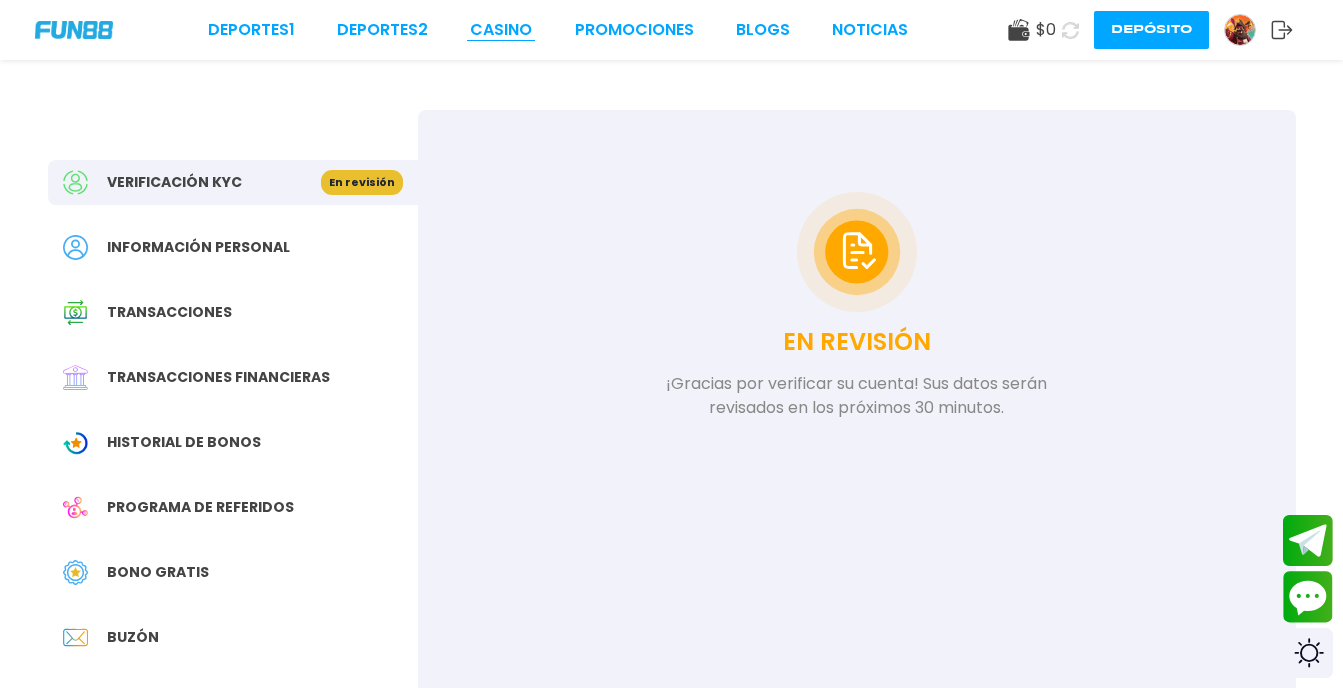 click on "CASINO" at bounding box center [501, 30] 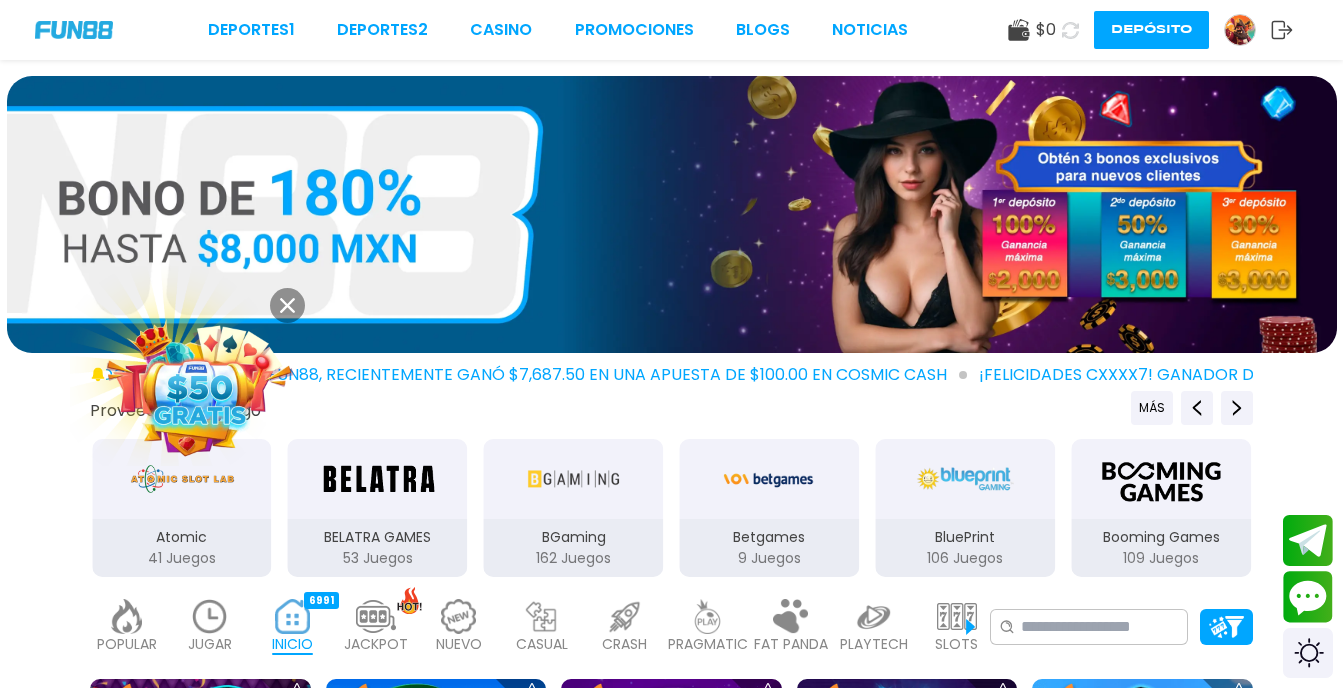 click at bounding box center [200, 388] 